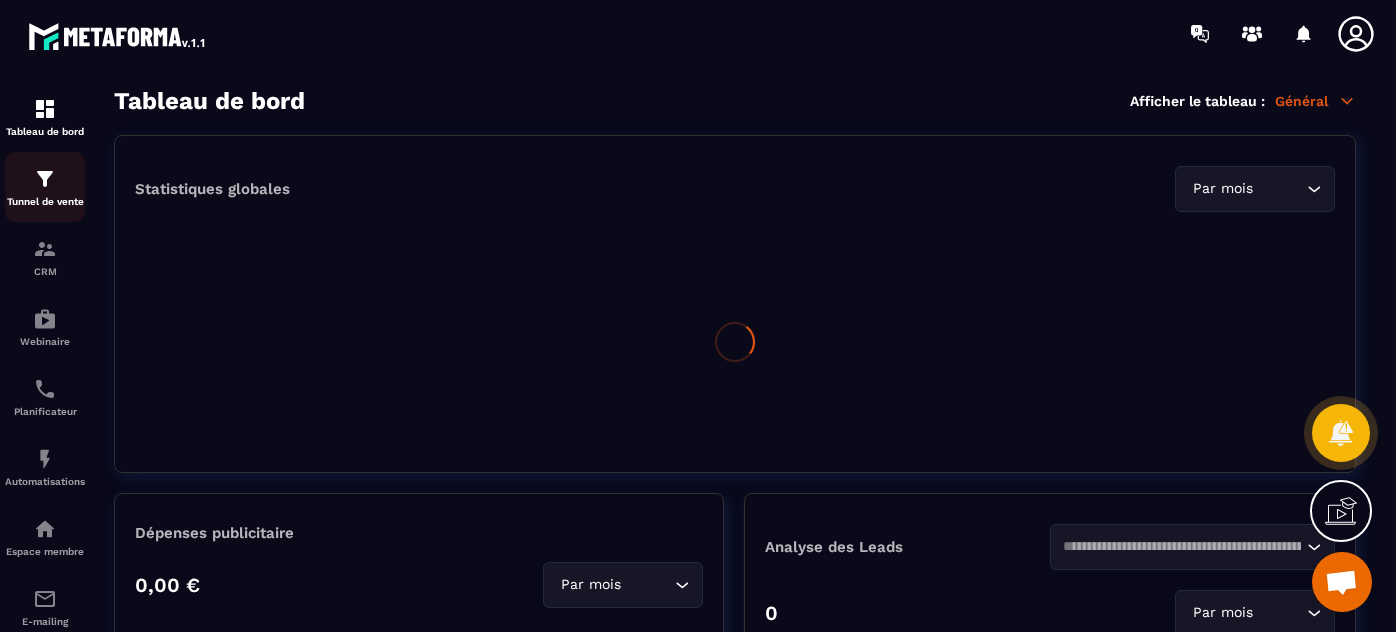 scroll, scrollTop: 0, scrollLeft: 0, axis: both 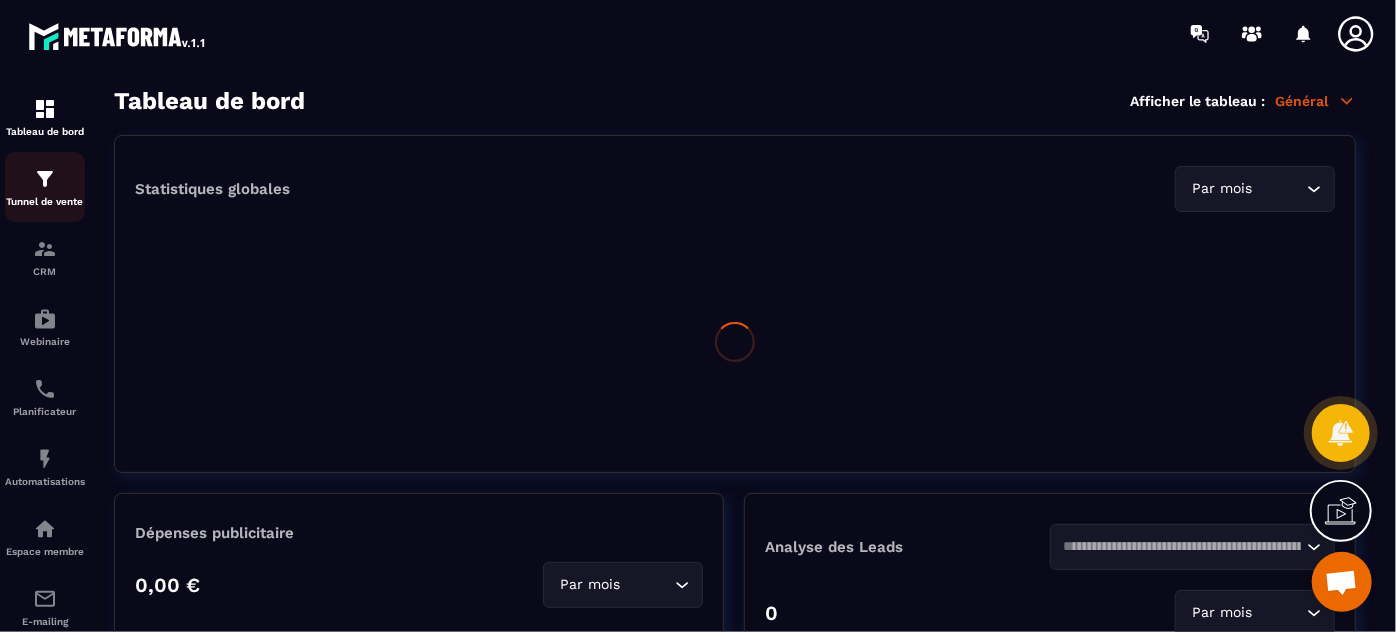 click at bounding box center (45, 179) 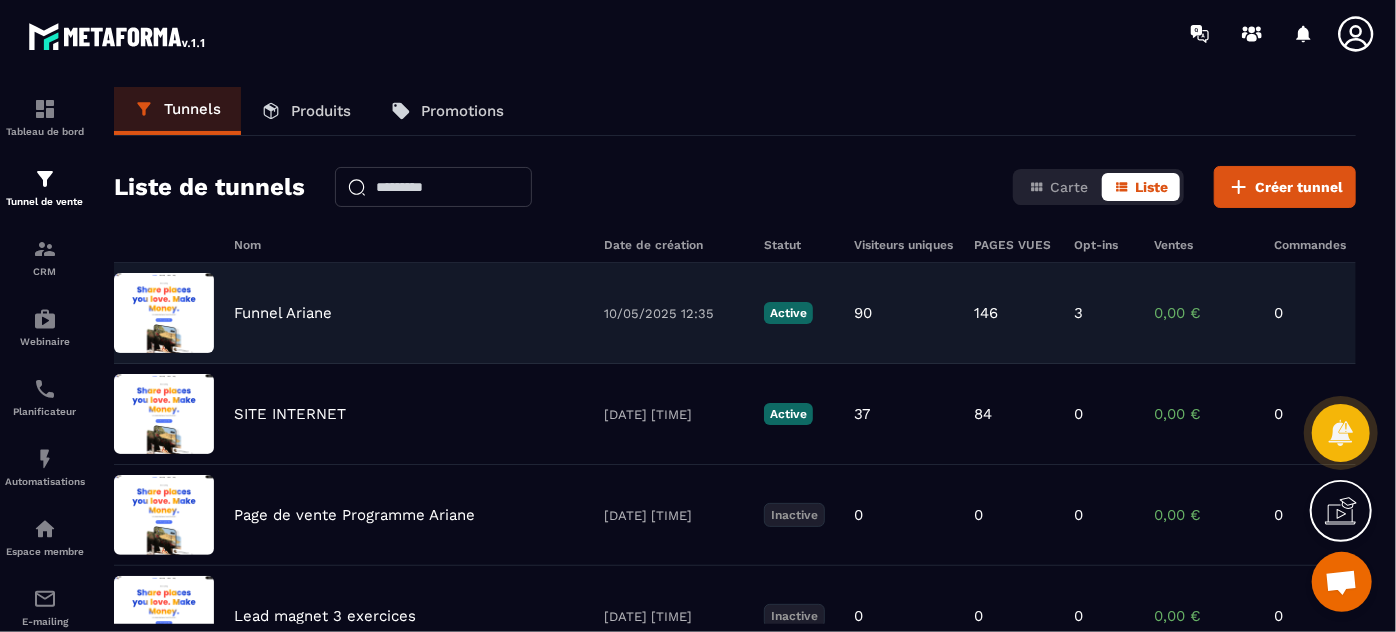 click on "Funnel Ariane" at bounding box center (283, 313) 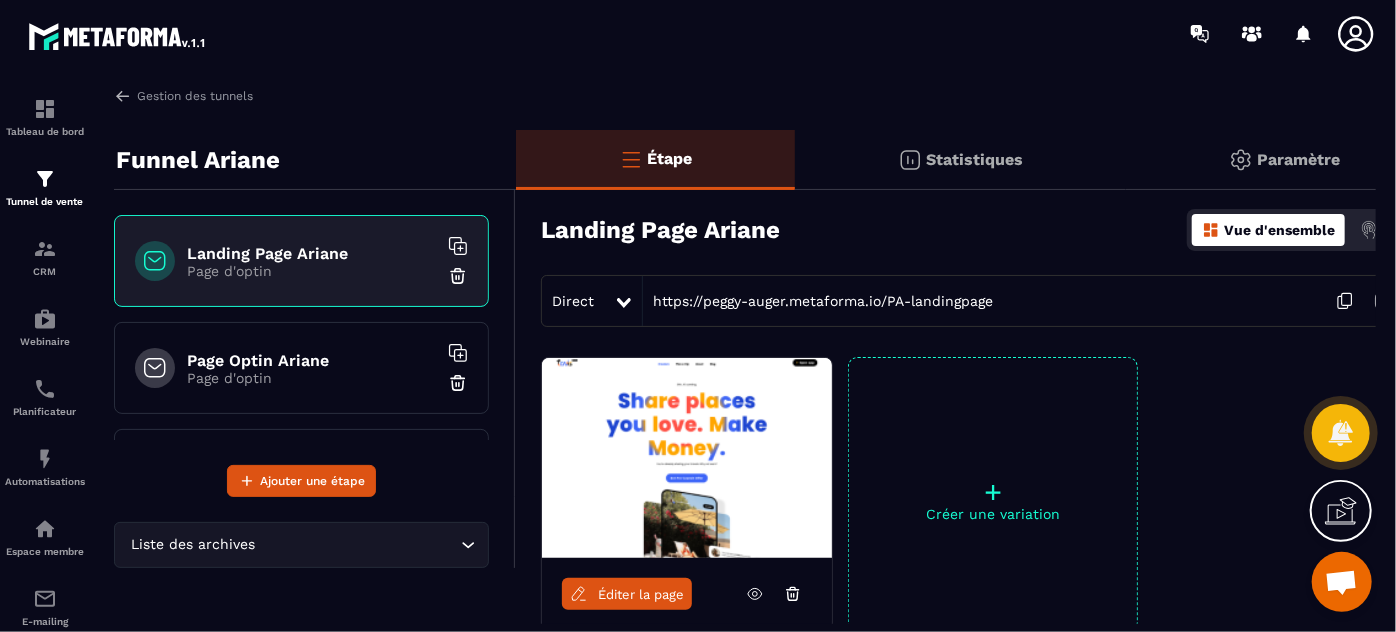 click on "Page d'optin" at bounding box center (312, 271) 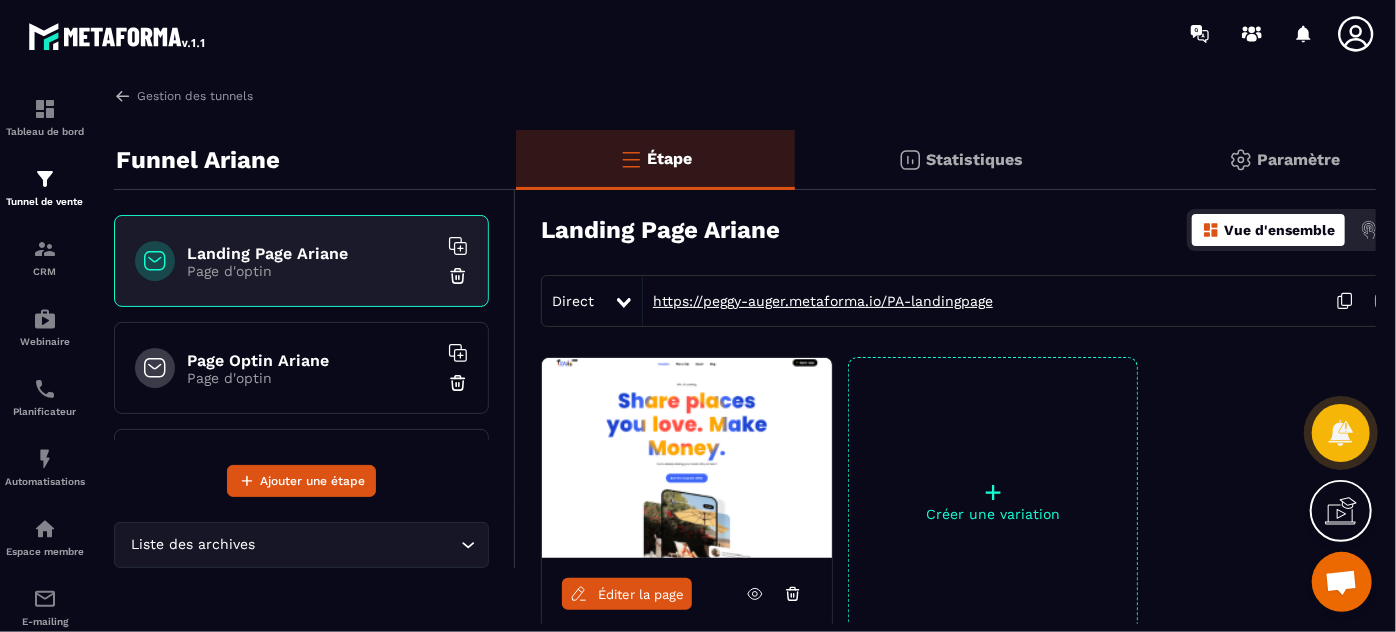 click on "https://peggy-auger.metaforma.io/PA-landingpage" at bounding box center (818, 301) 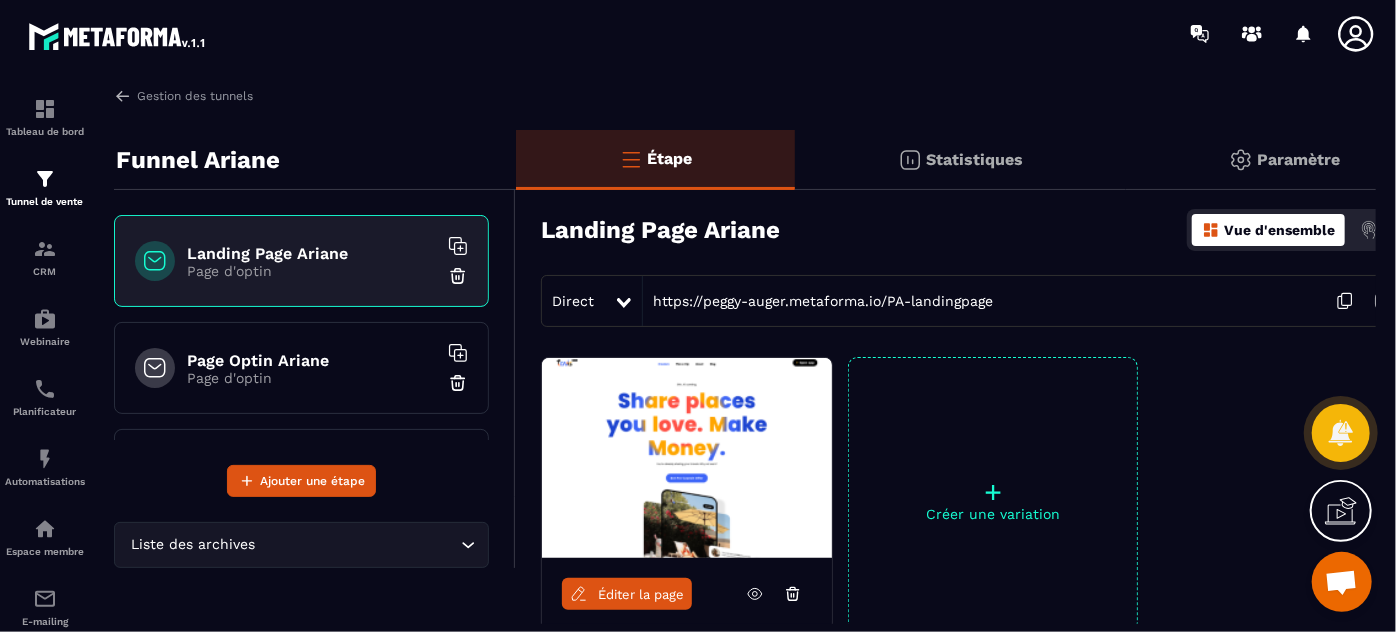 click on "Page Optin Ariane" at bounding box center [312, 360] 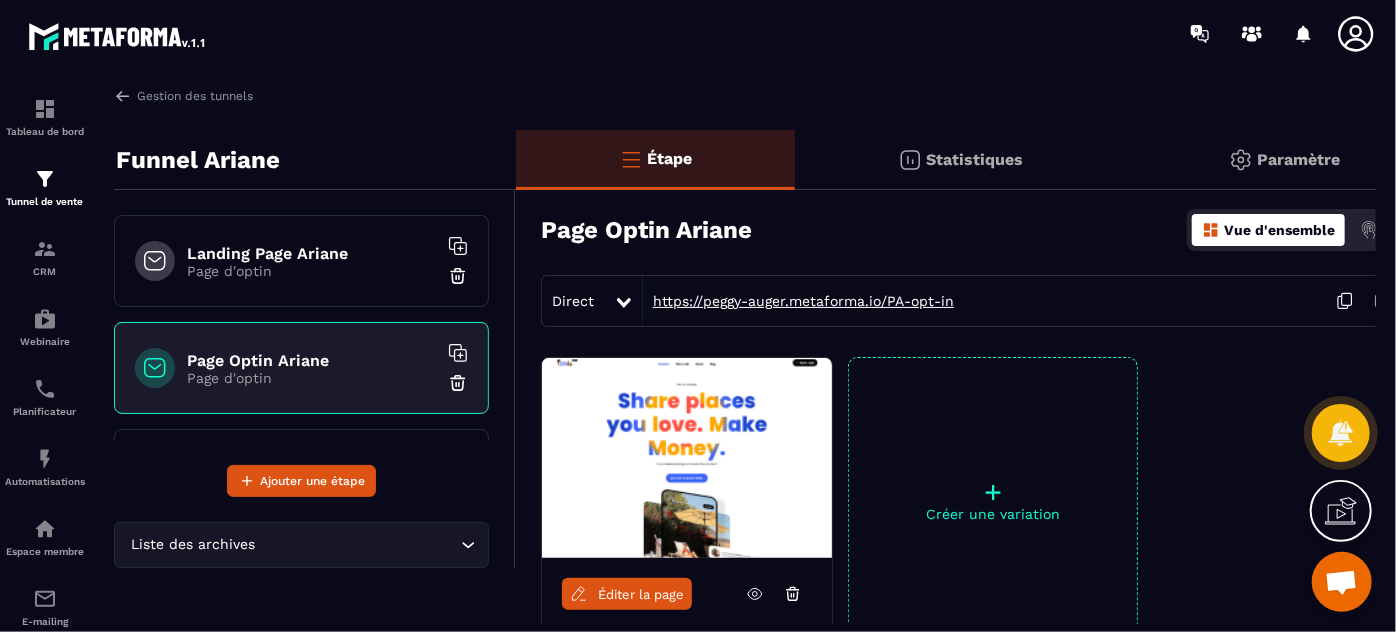 click on "https://peggy-auger.metaforma.io/PA-opt-in" at bounding box center (798, 301) 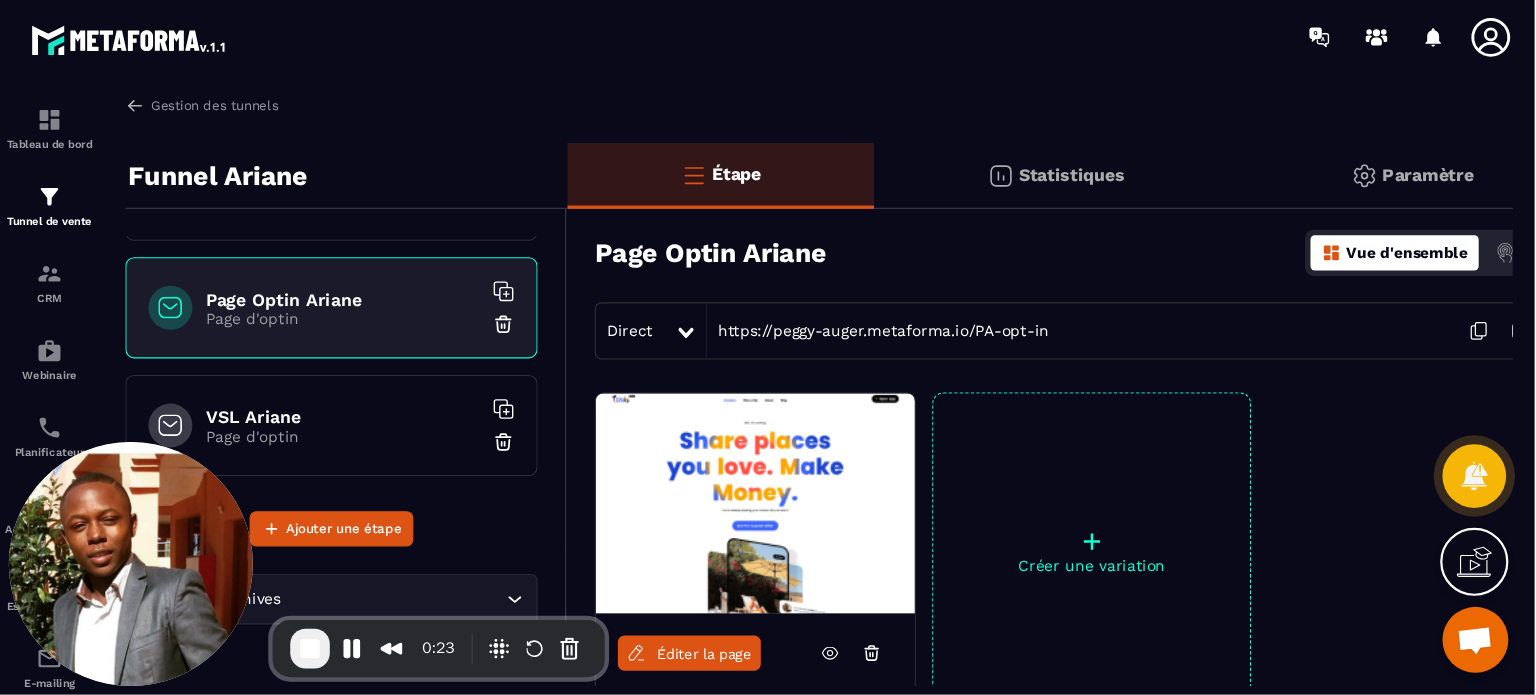 scroll, scrollTop: 122, scrollLeft: 0, axis: vertical 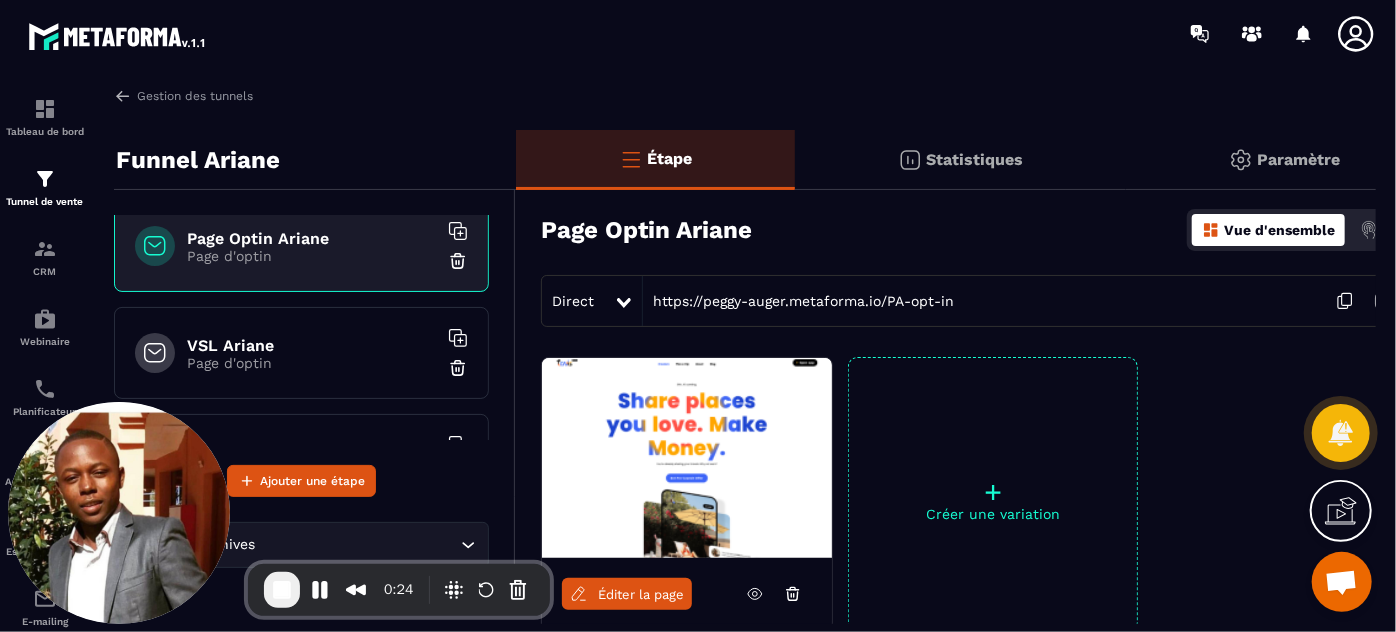 click on "Page d'optin" at bounding box center (312, 363) 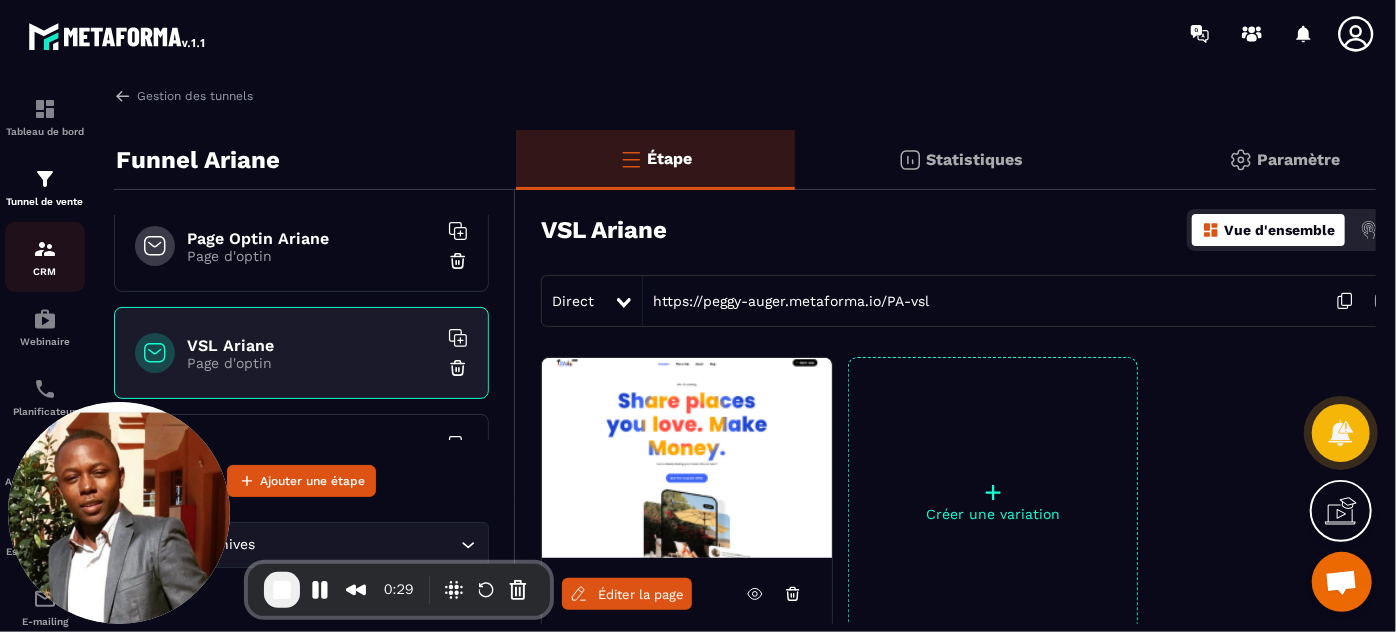 click on "CRM" at bounding box center [45, 257] 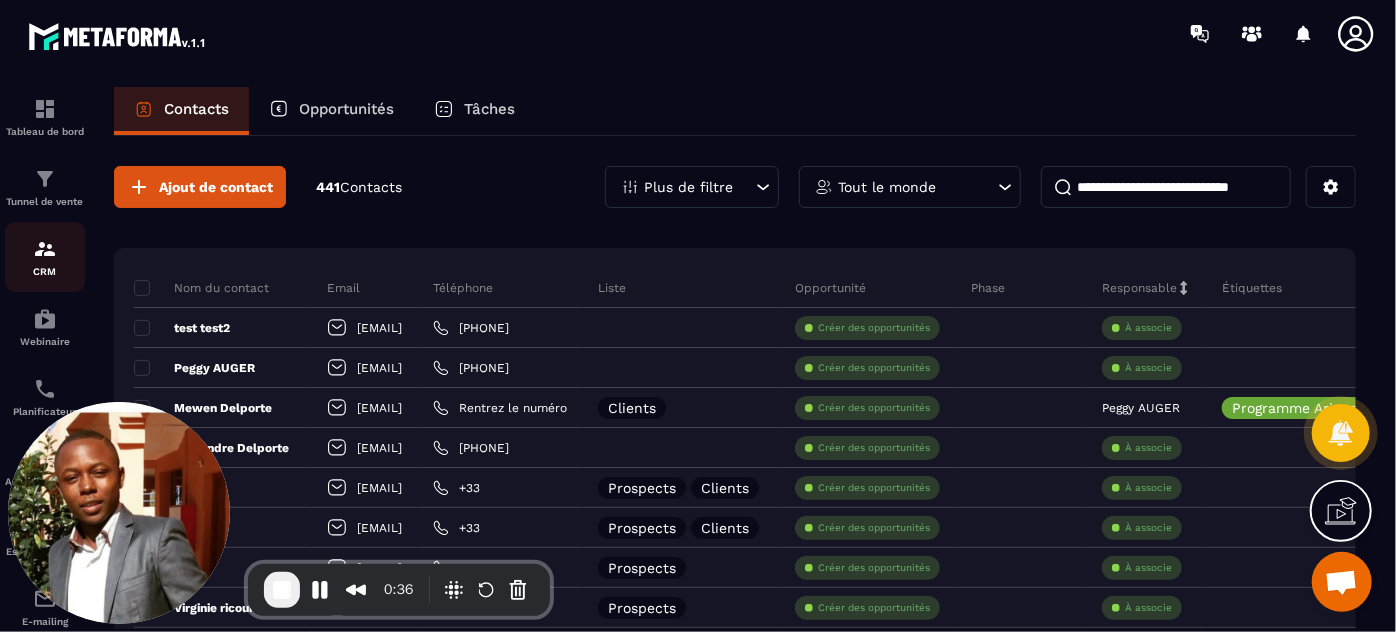 click on "CRM" at bounding box center (45, 257) 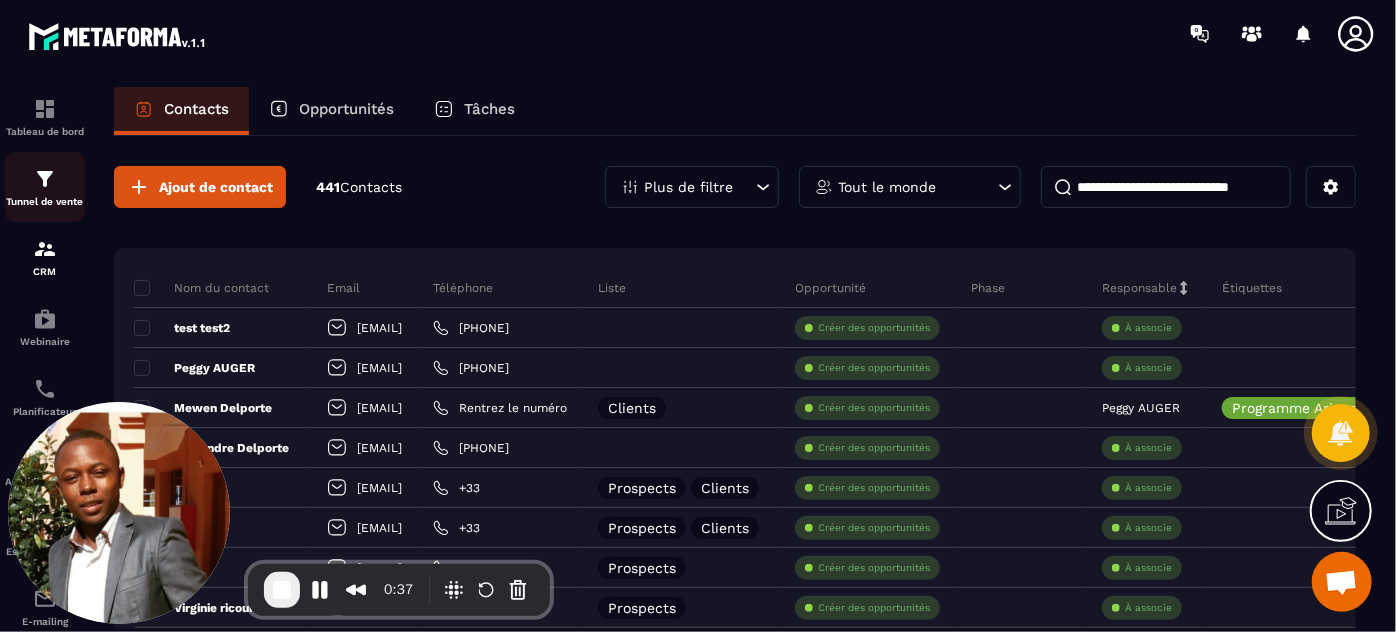 click on "Tunnel de vente" 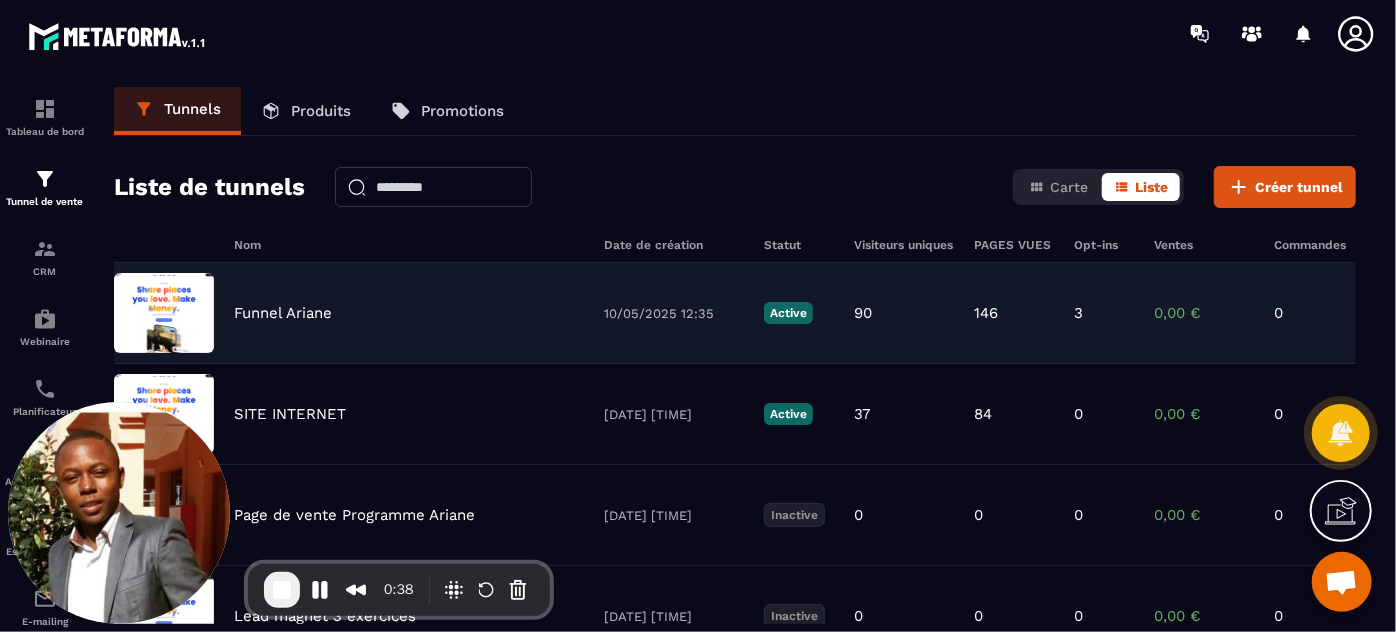 click on "Funnel Ariane" at bounding box center [283, 313] 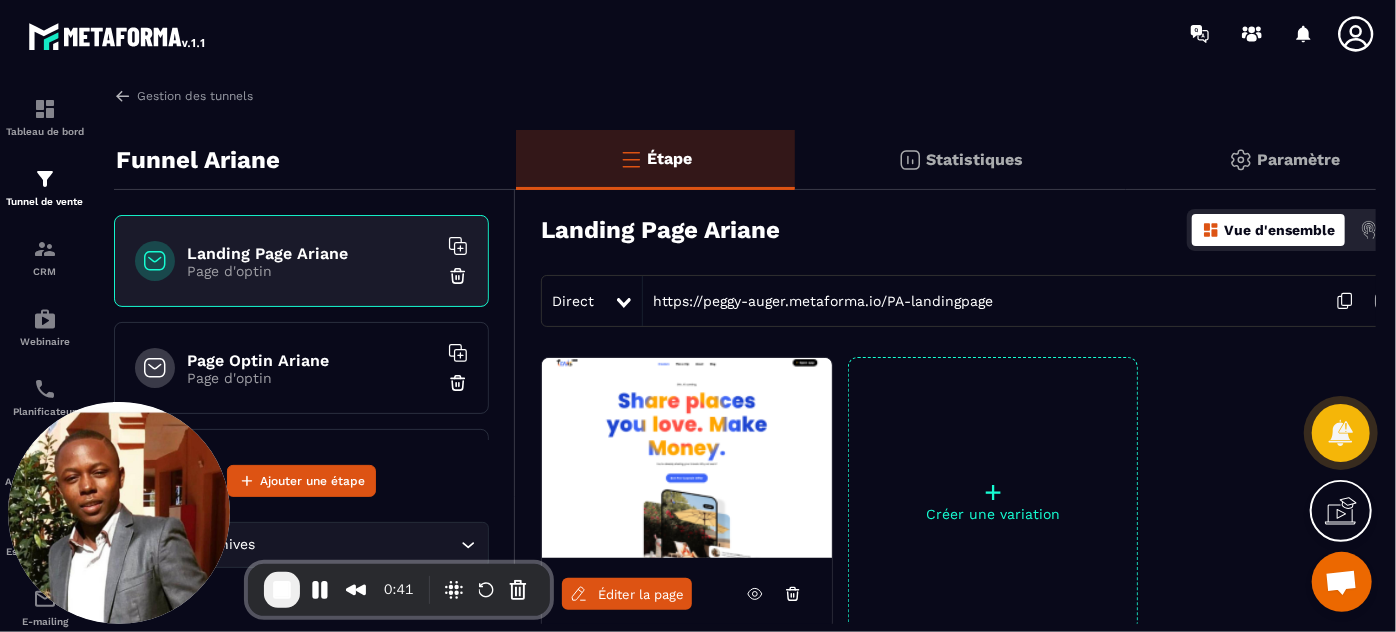 click on "Page Optin Ariane" at bounding box center [312, 360] 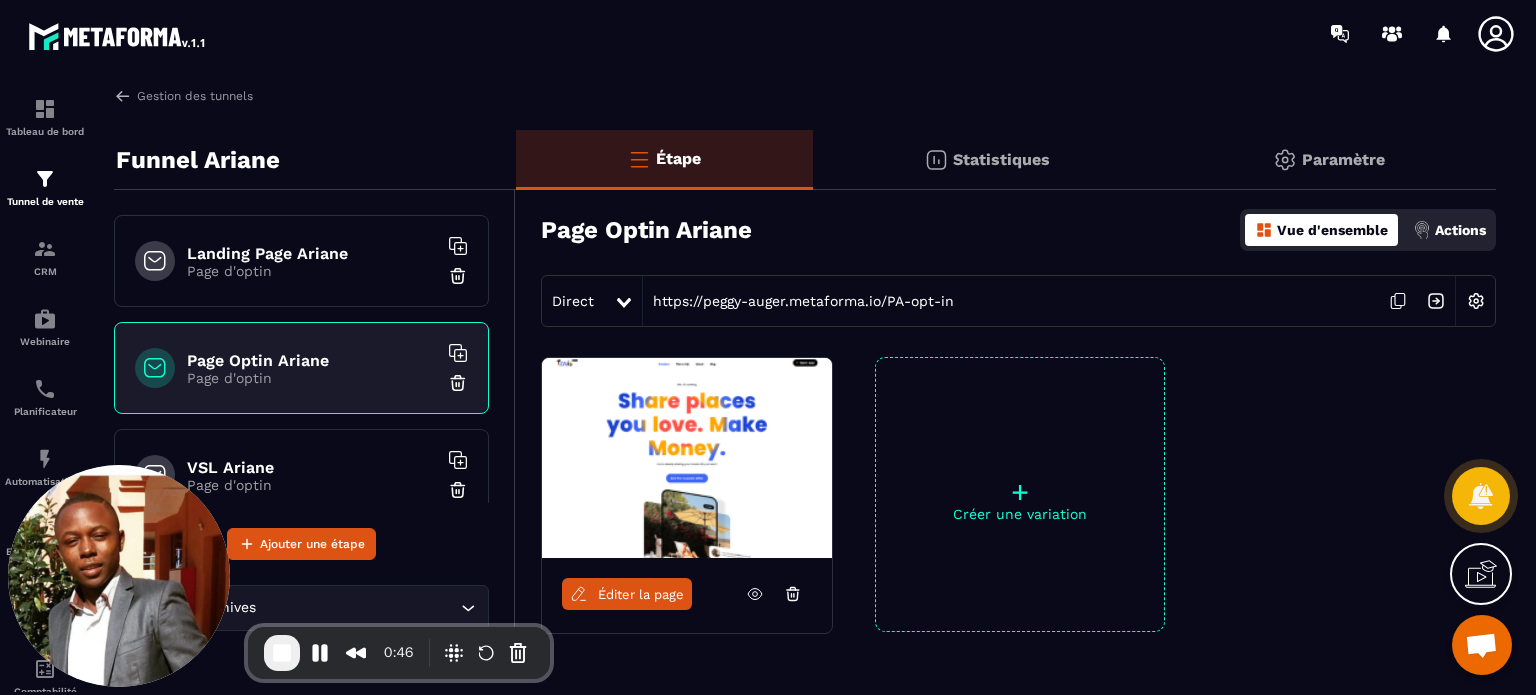 drag, startPoint x: 1361, startPoint y: 2, endPoint x: 1015, endPoint y: 93, distance: 357.7667 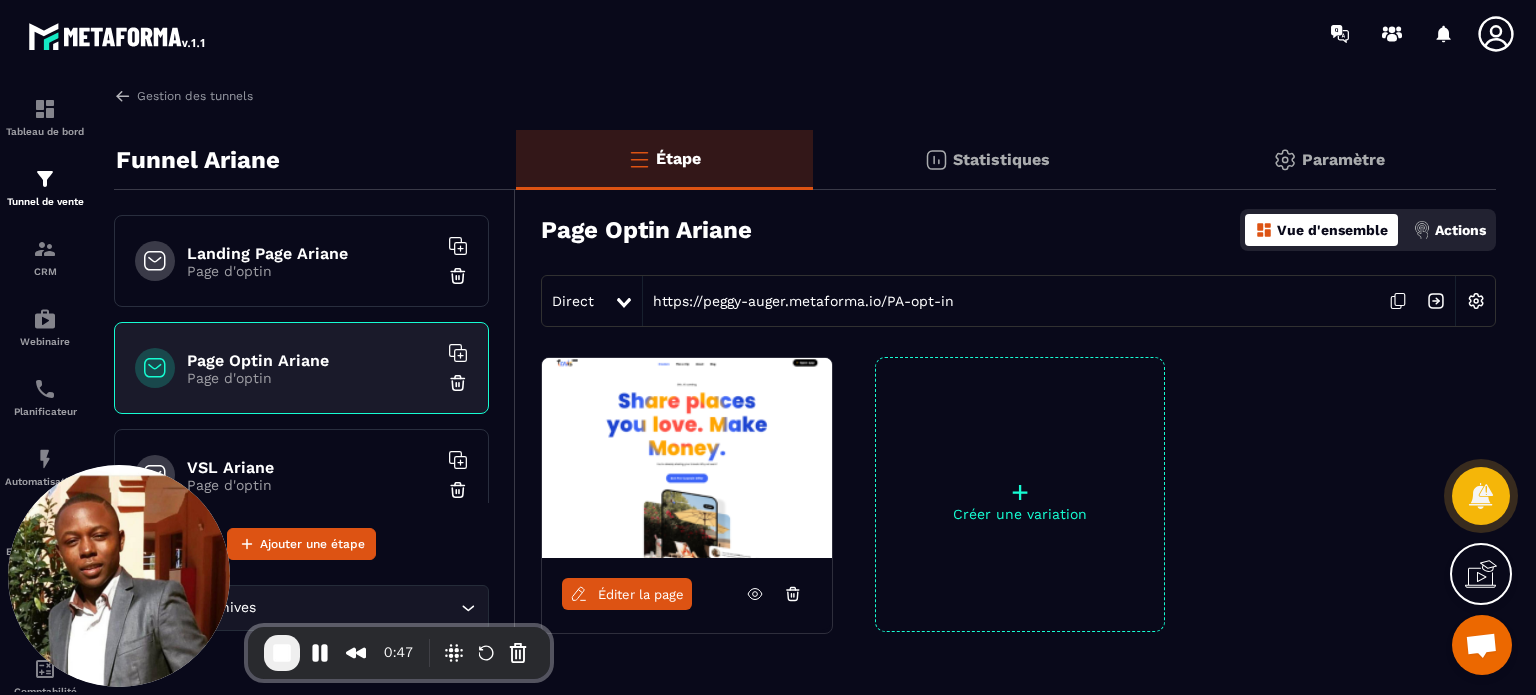 click on "Actions" at bounding box center (1460, 230) 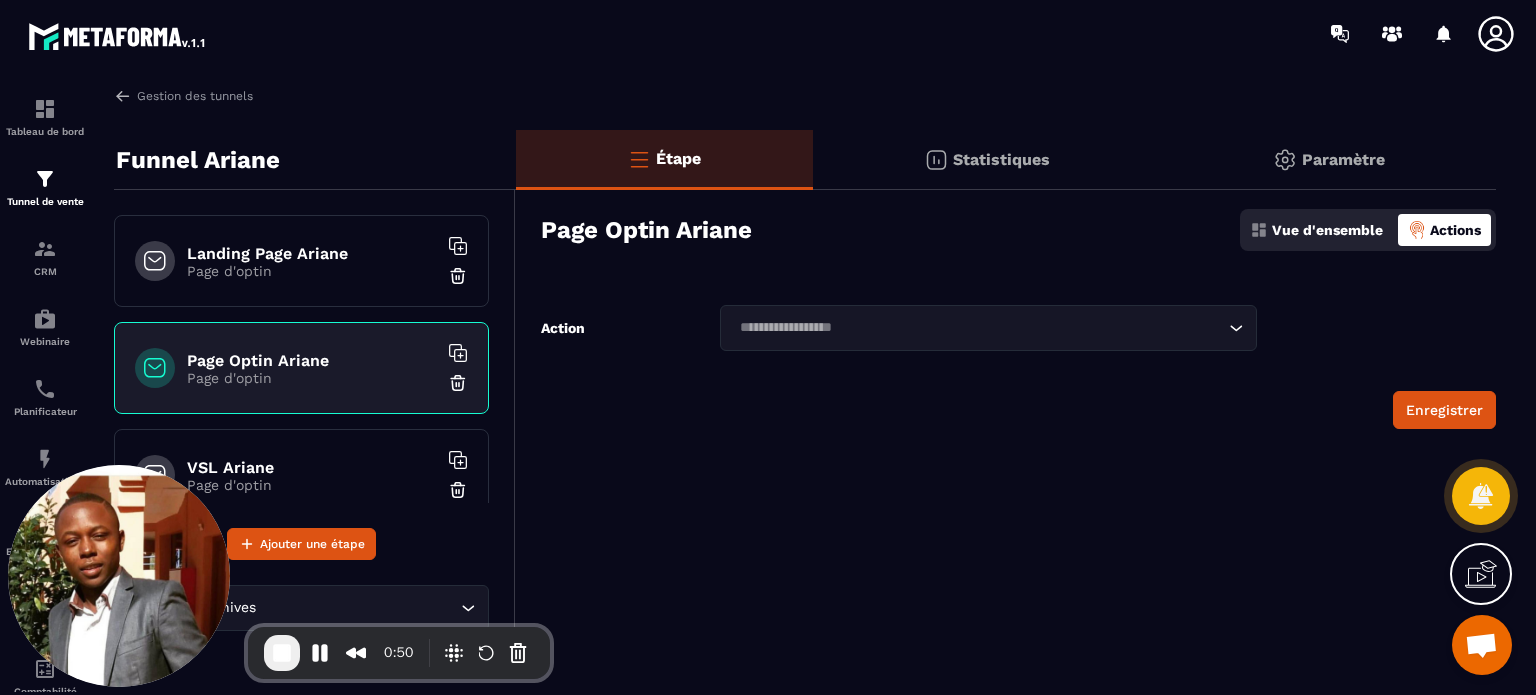 click 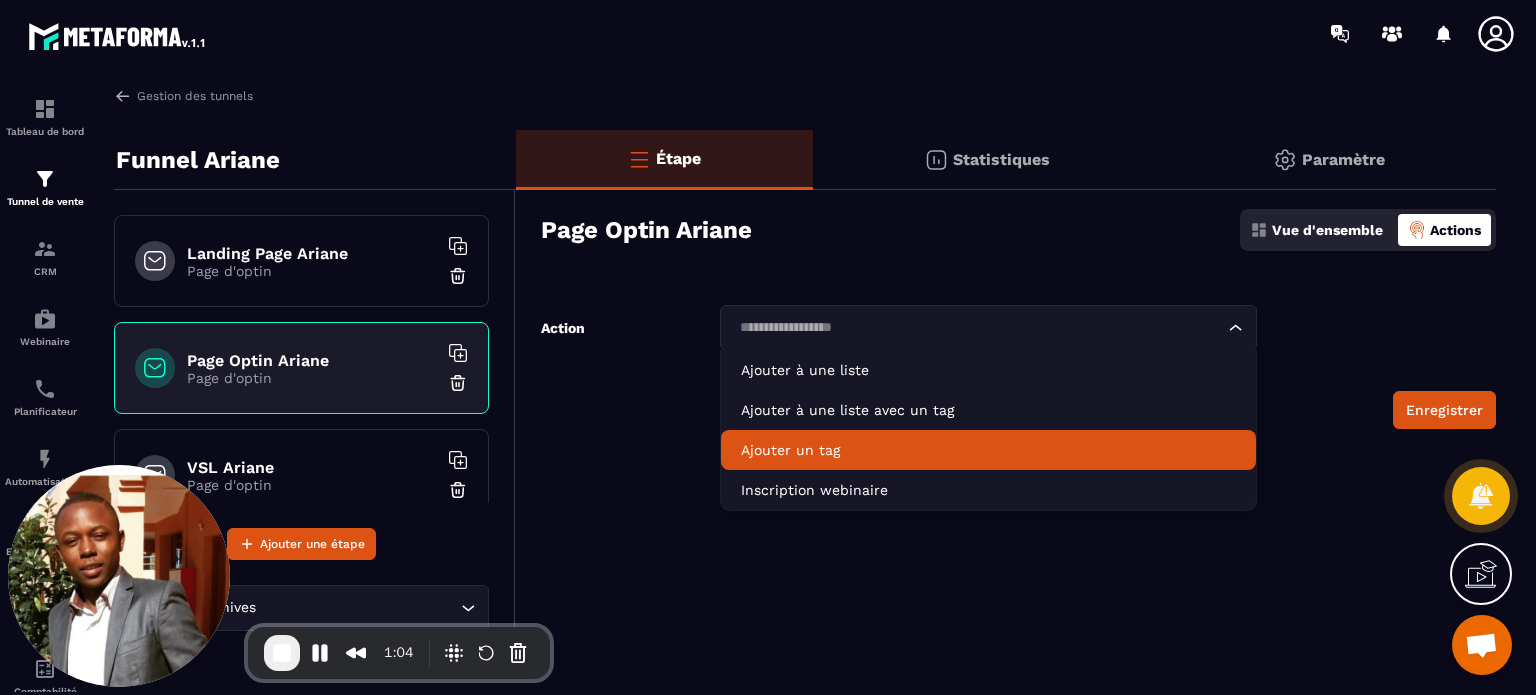 click on "Ajouter un tag" 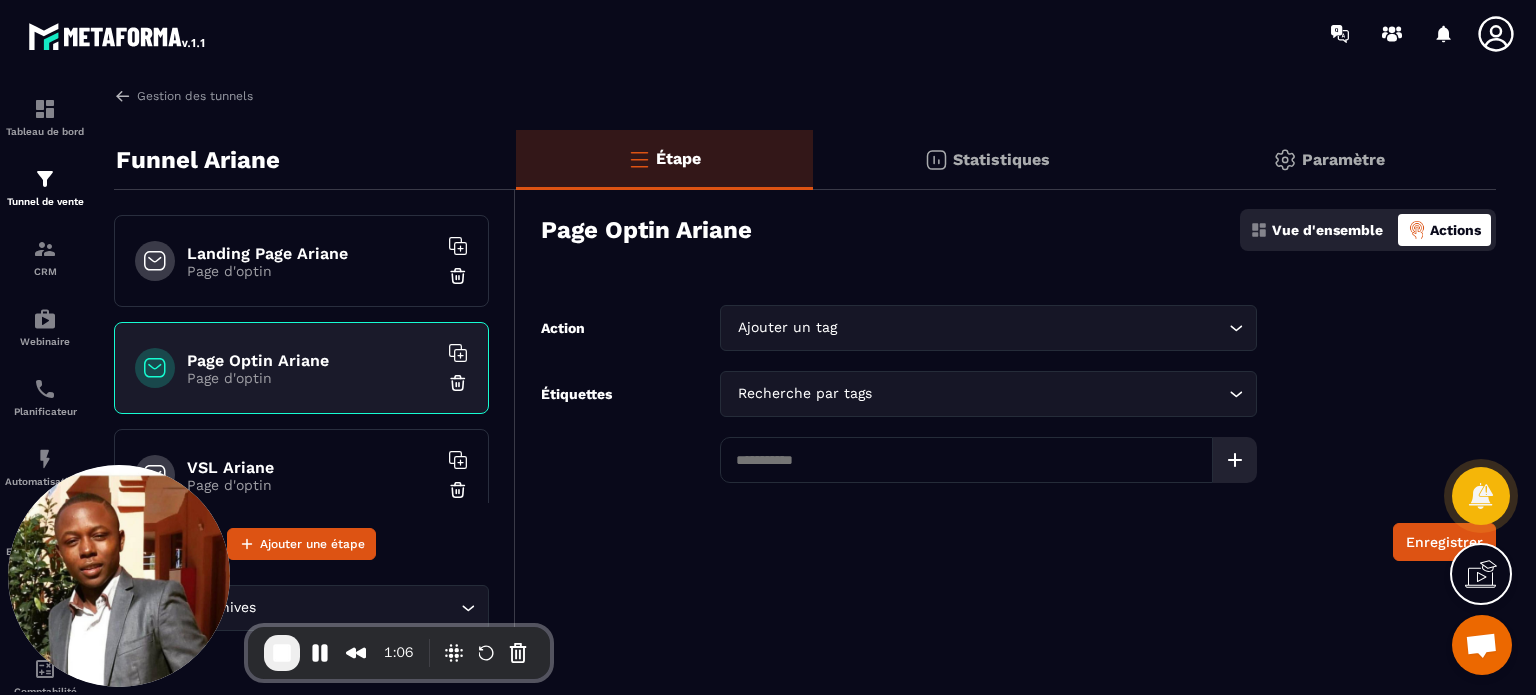 click 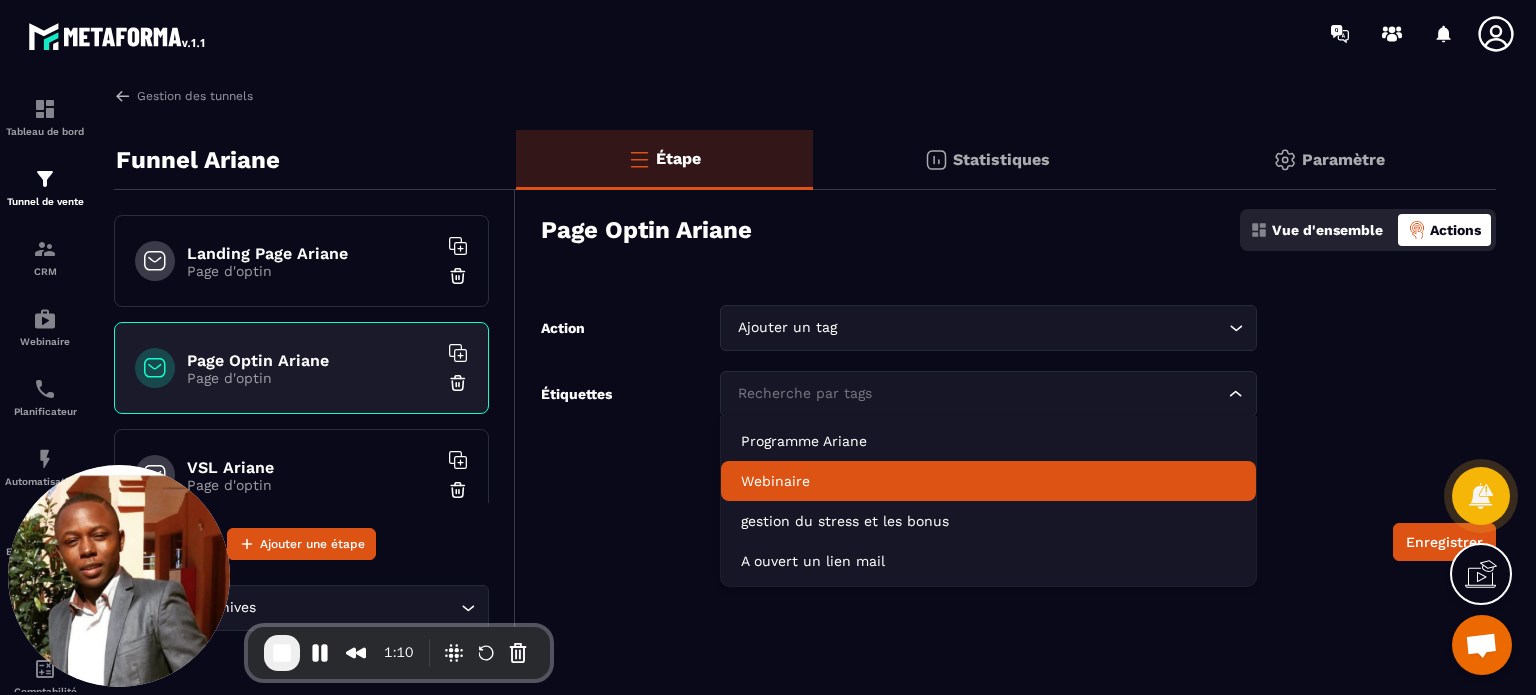 click on "Étiquettes Recherche par tags Loading..." at bounding box center (899, 427) 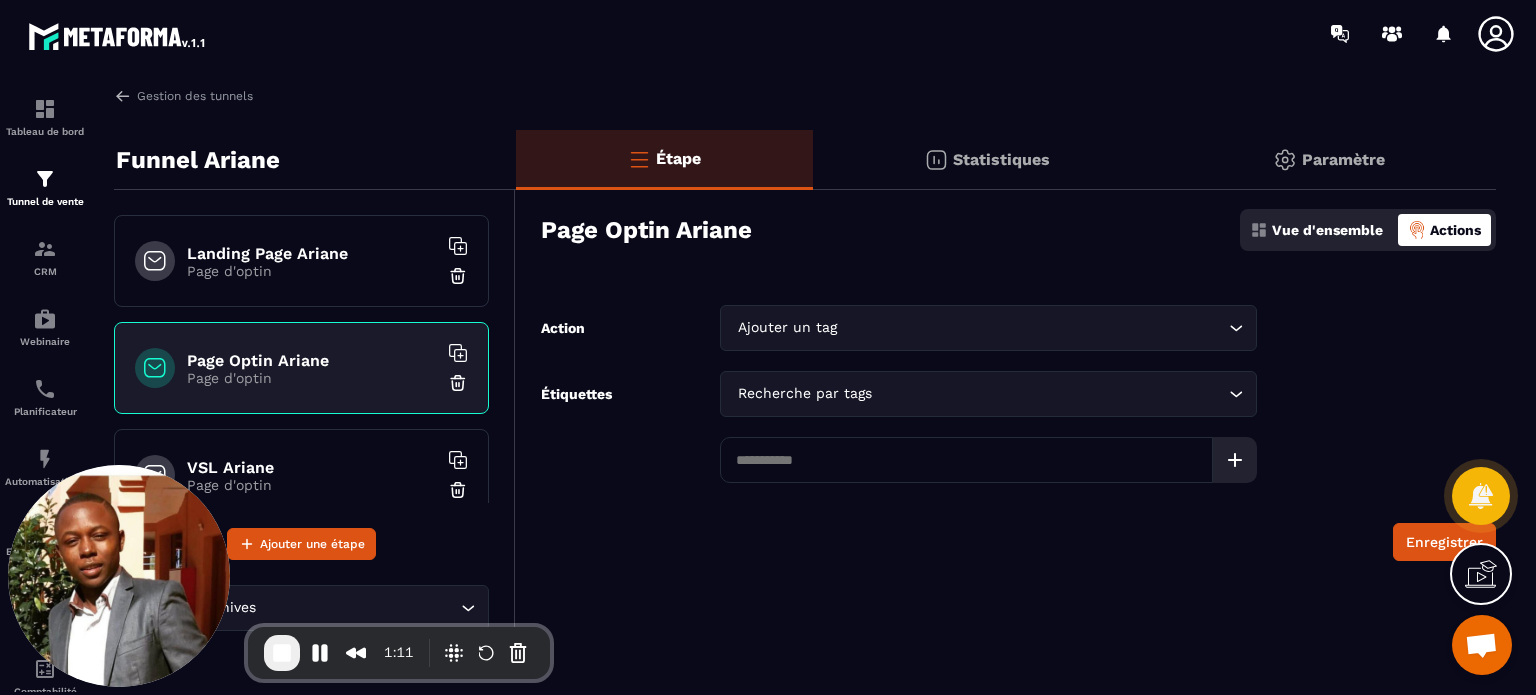 click at bounding box center [966, 460] 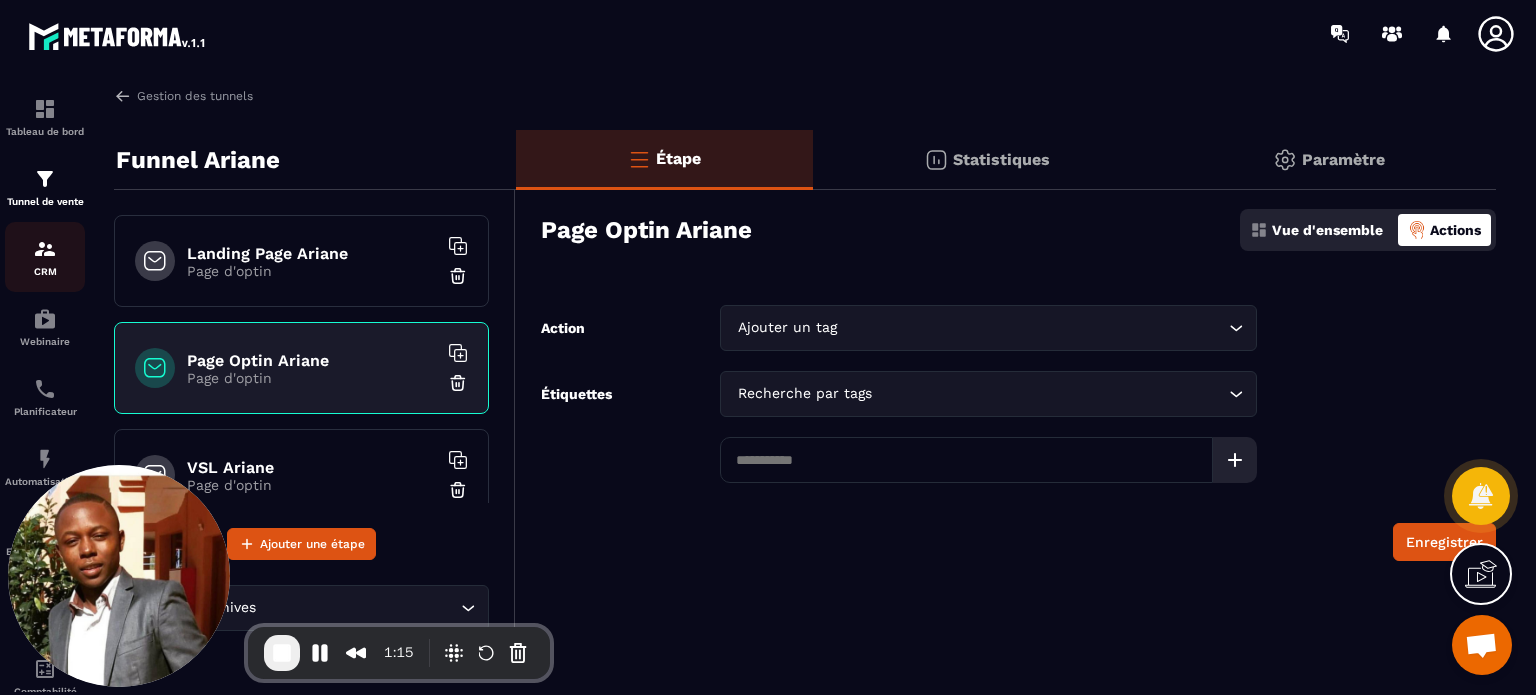 click on "CRM" 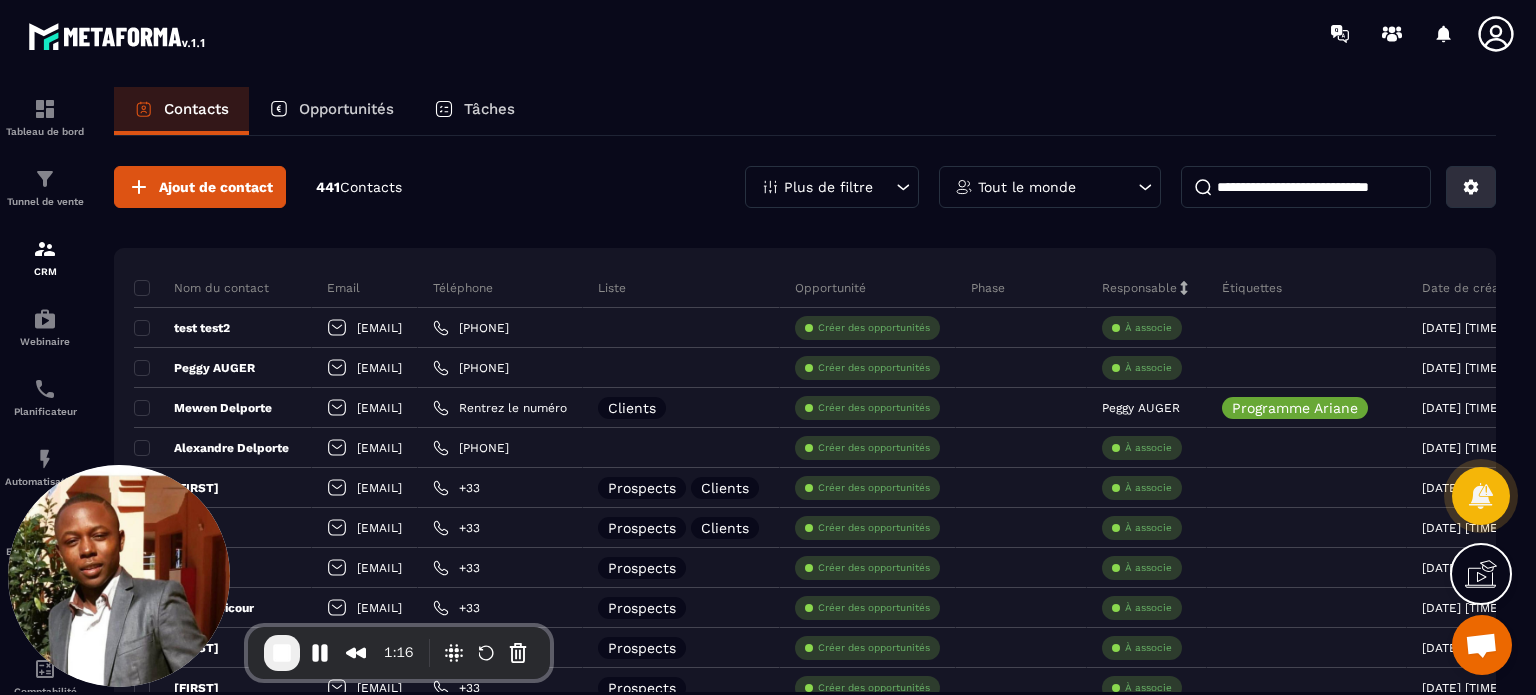 click 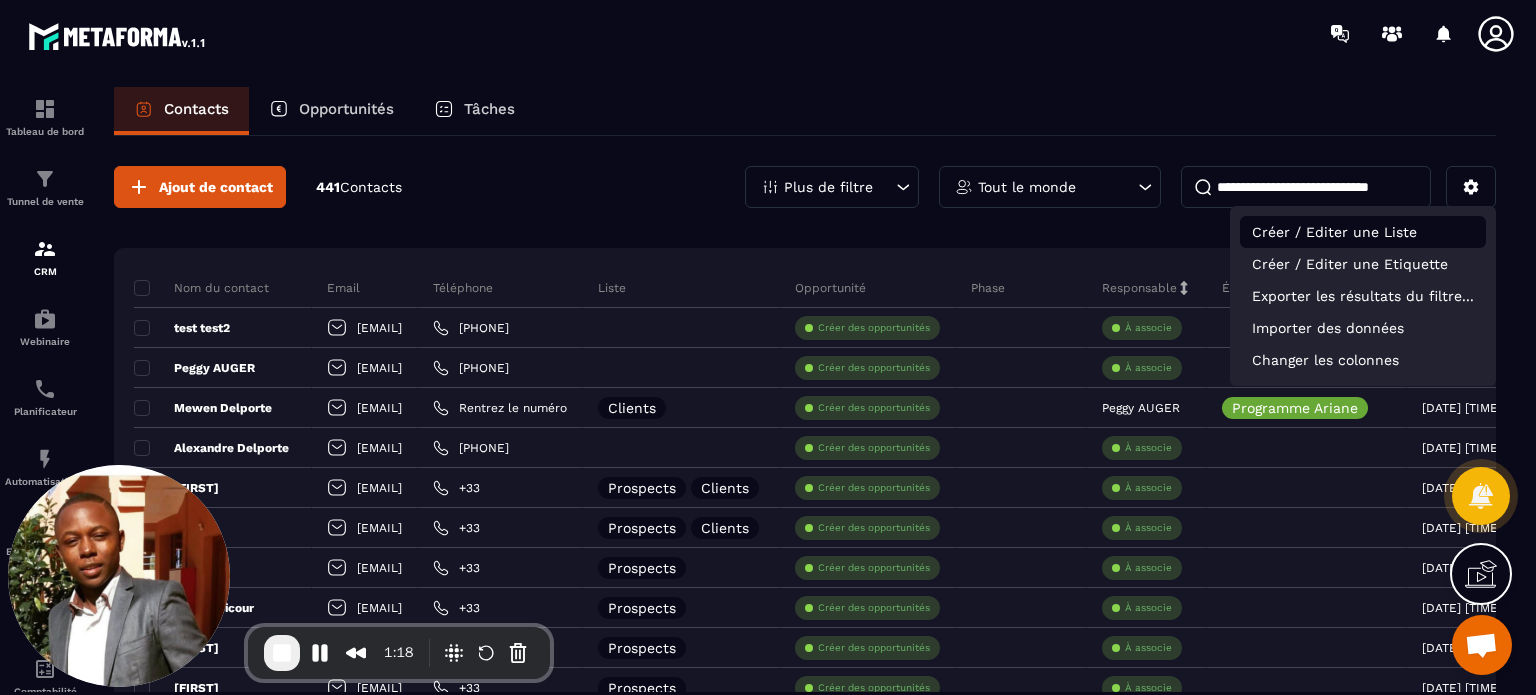 click on "Créer / Editer une Liste" at bounding box center [1363, 232] 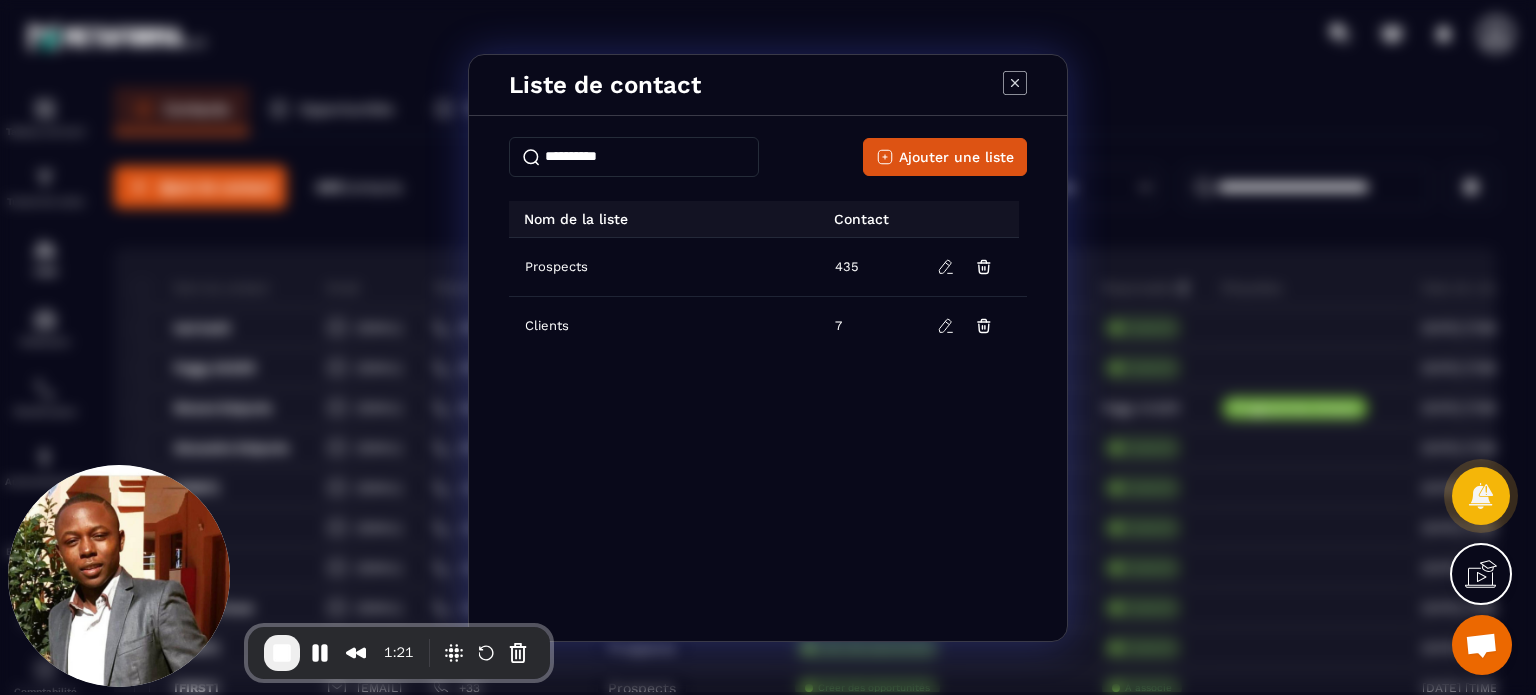 click 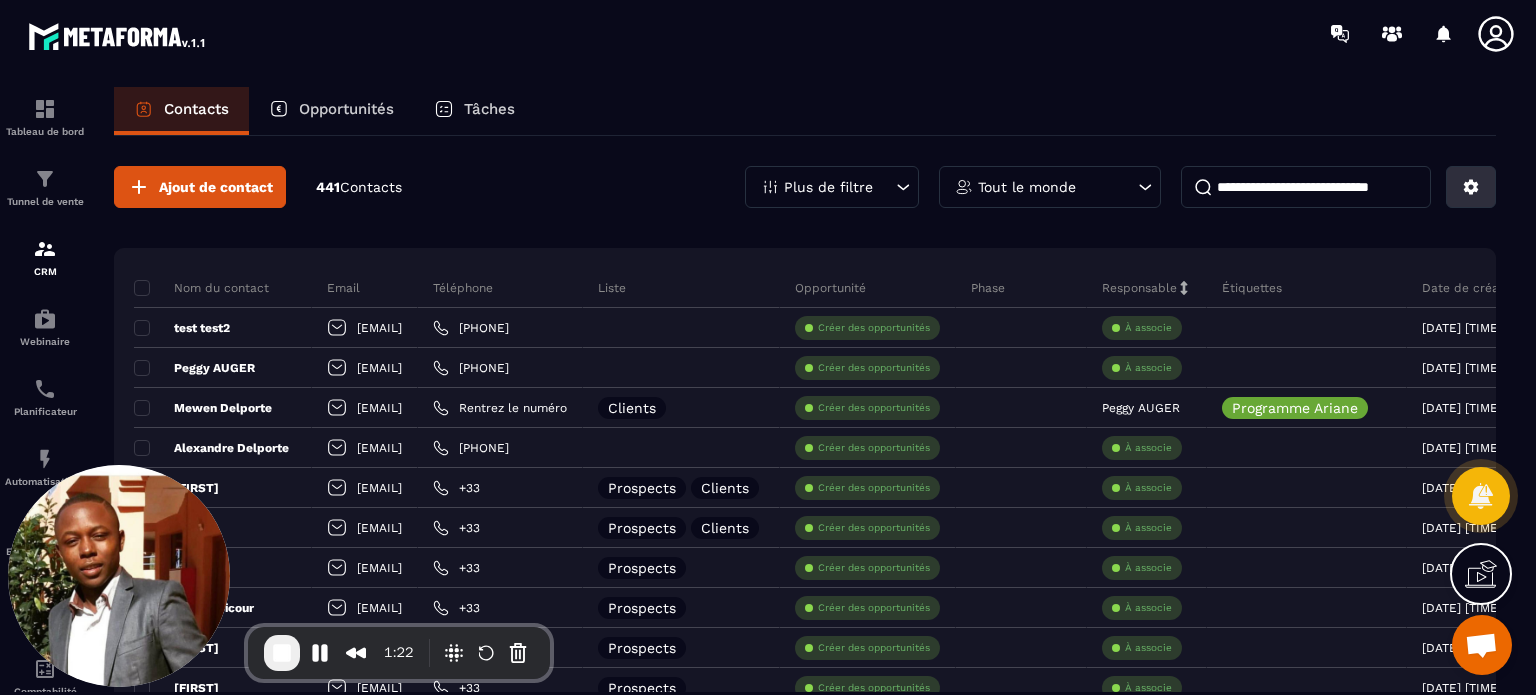 click 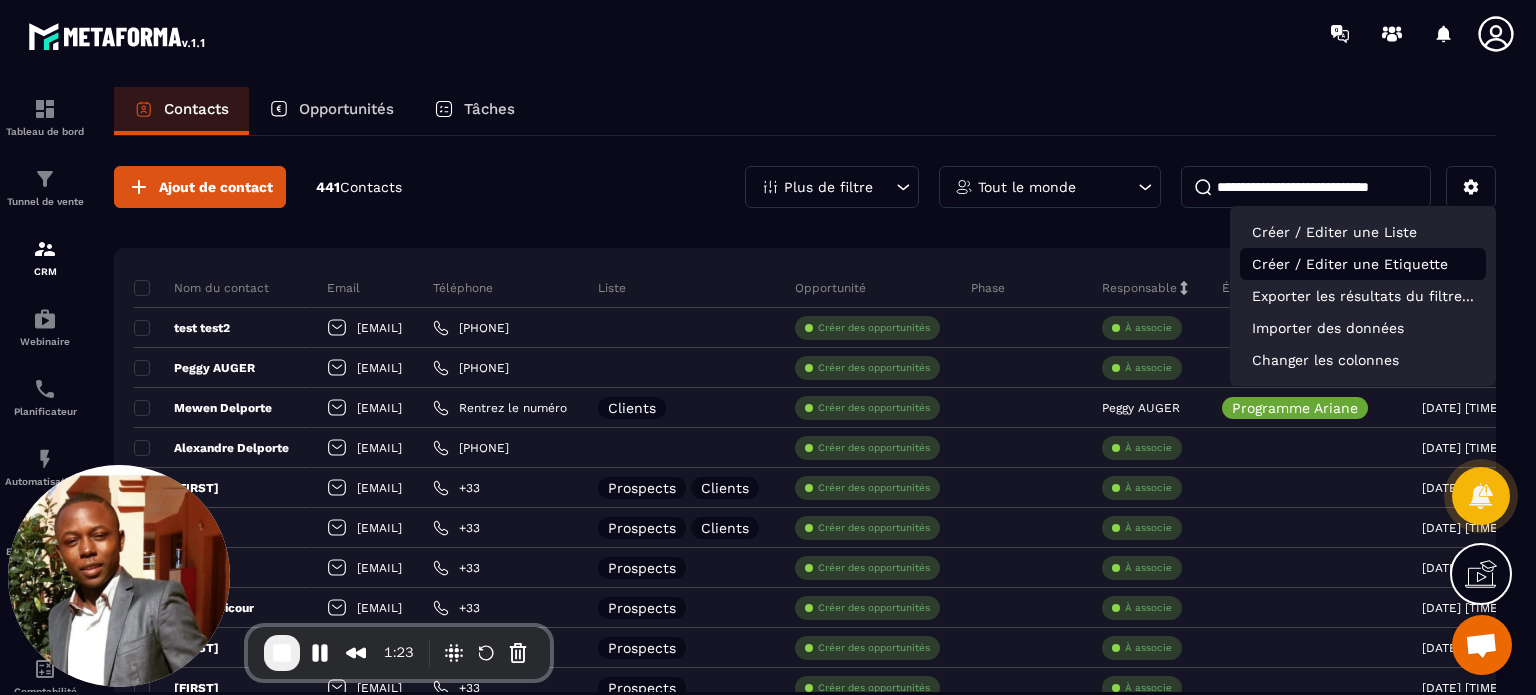 click on "Créer / Editer une Etiquette" at bounding box center (1363, 264) 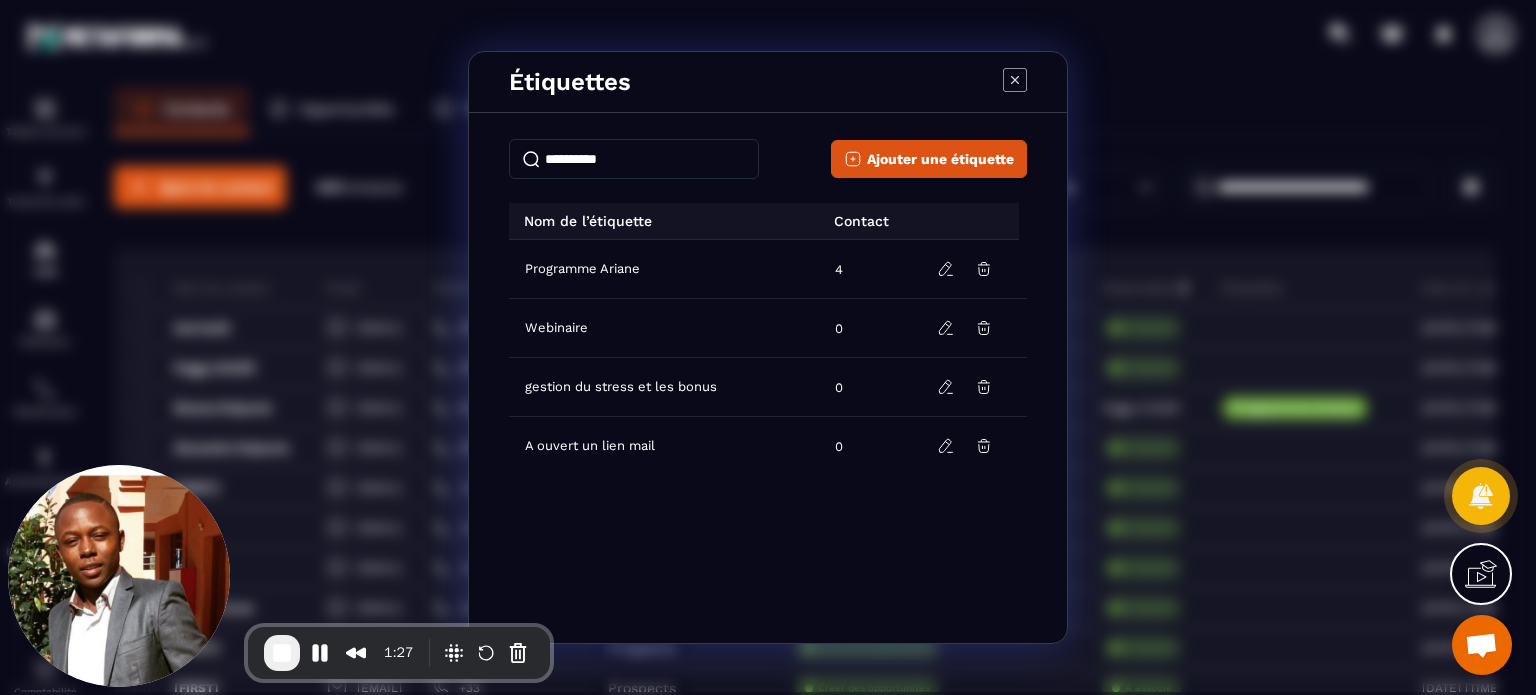click 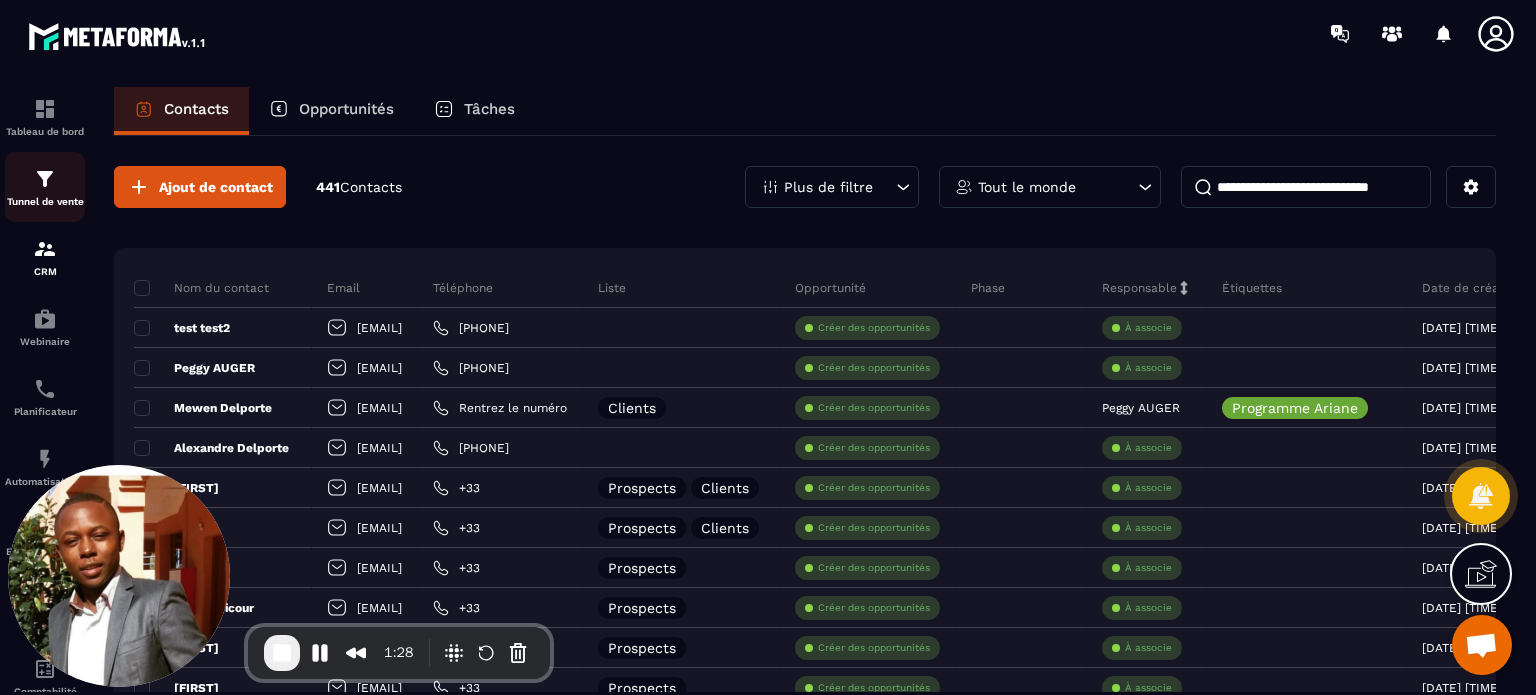 click on "Tunnel de vente" at bounding box center (45, 187) 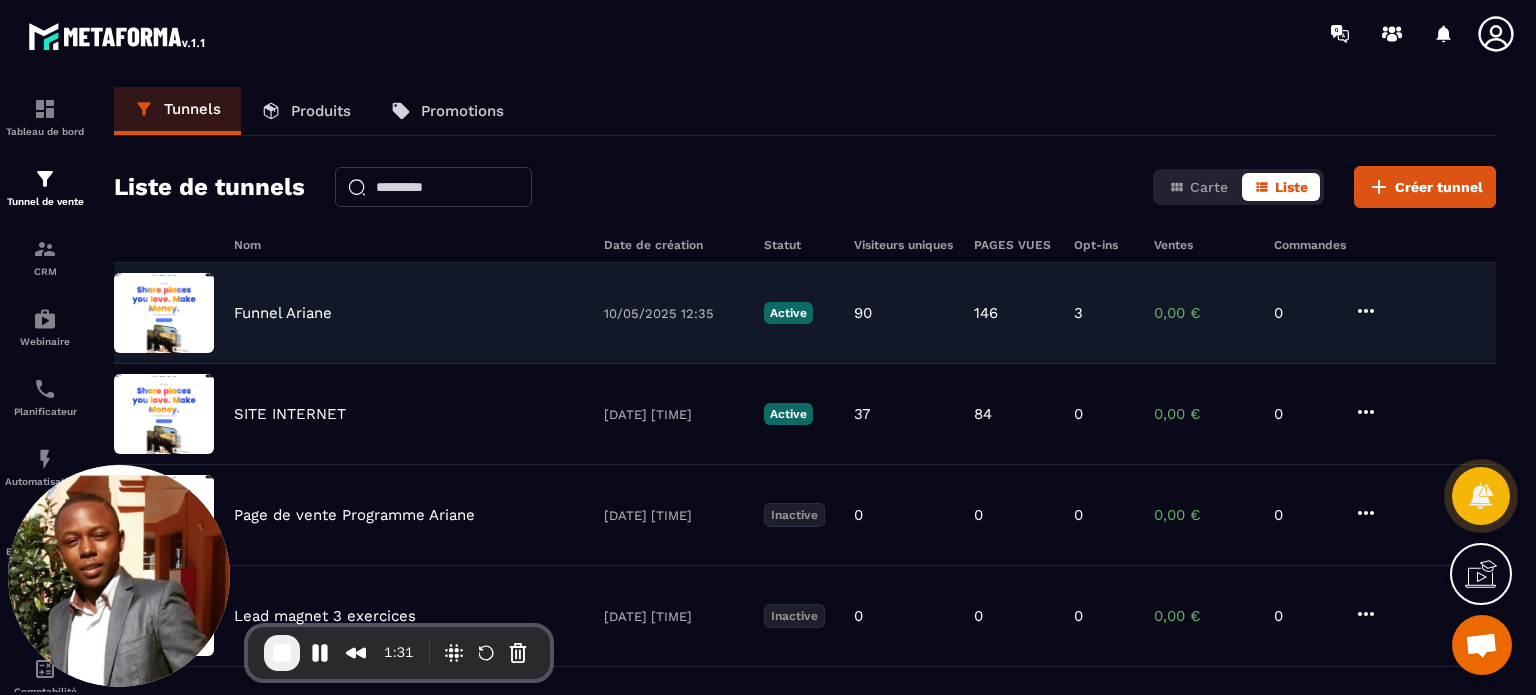 click on "Funnel Ariane" at bounding box center (283, 313) 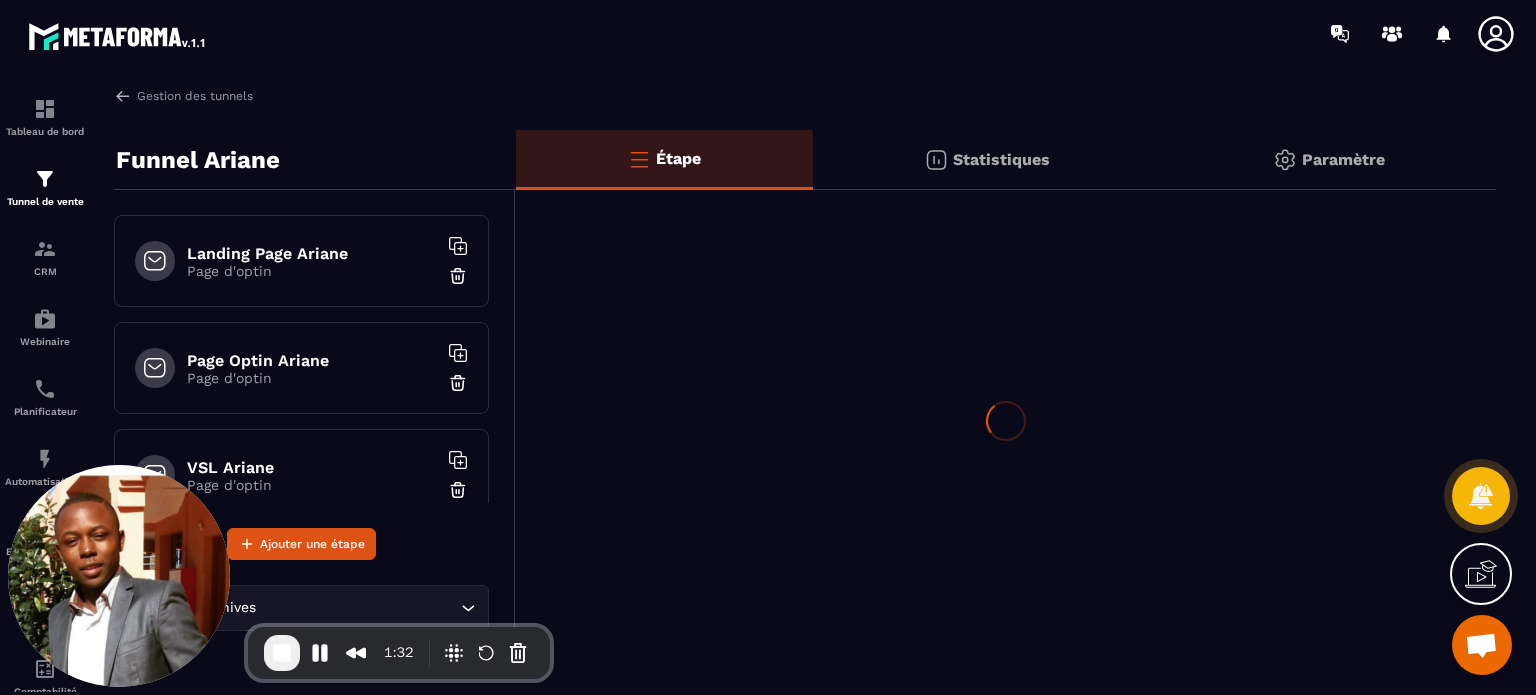 click on "Page Optin Ariane Page d'optin" at bounding box center [301, 368] 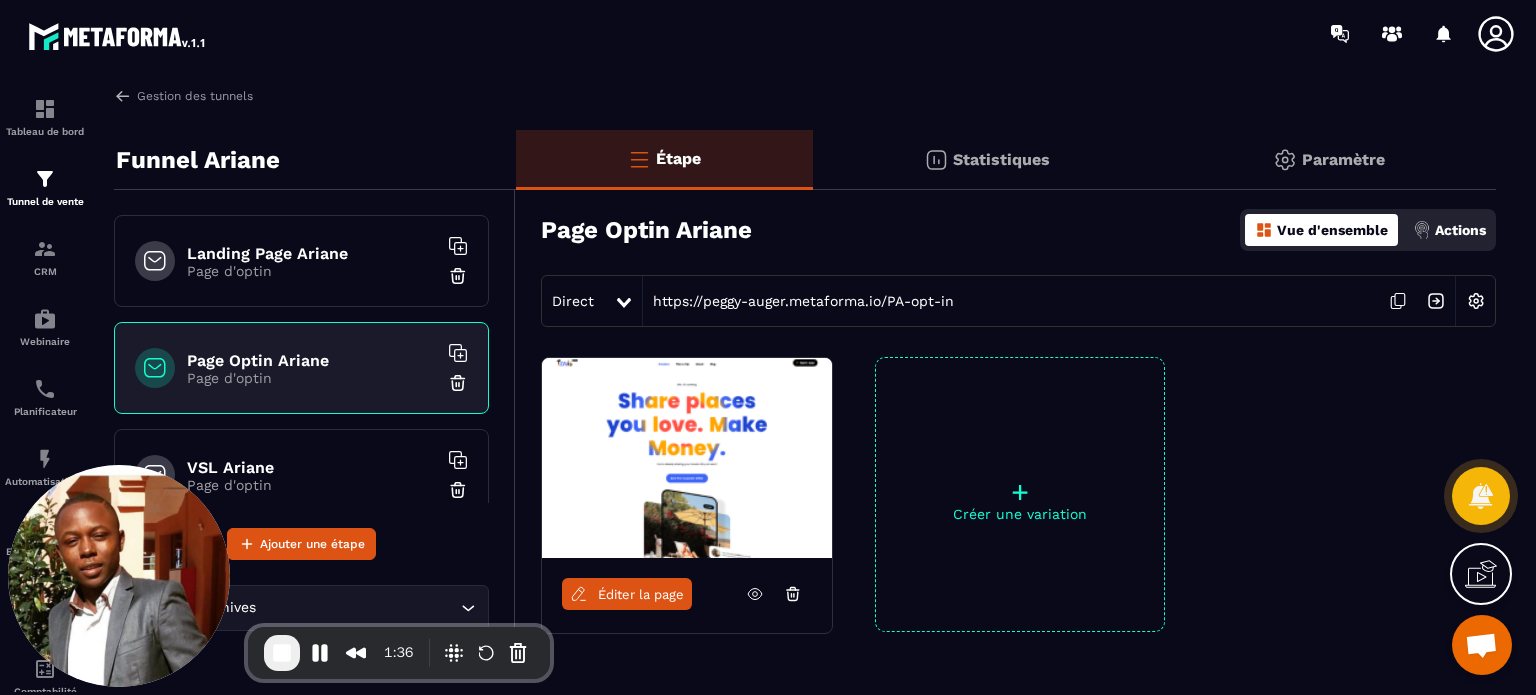 click on "Actions" at bounding box center (1460, 230) 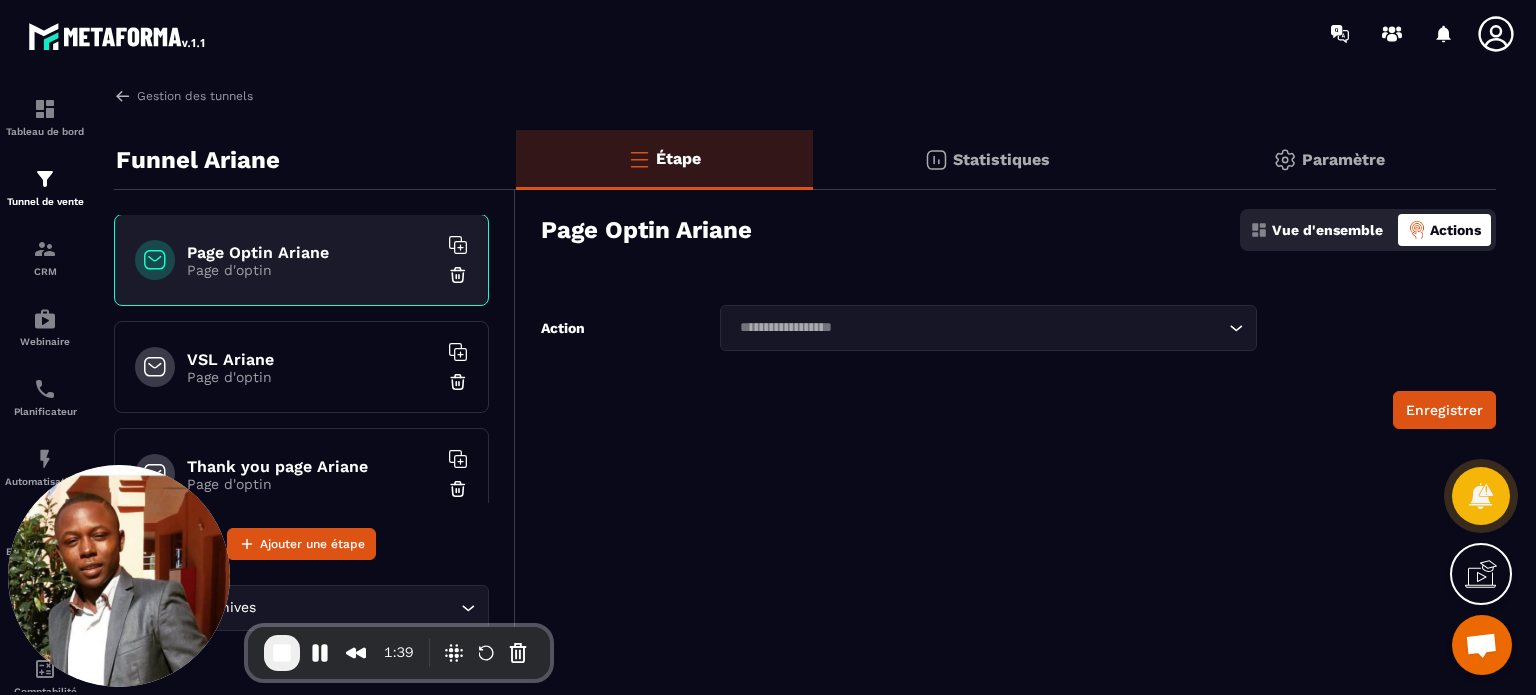 scroll, scrollTop: 138, scrollLeft: 0, axis: vertical 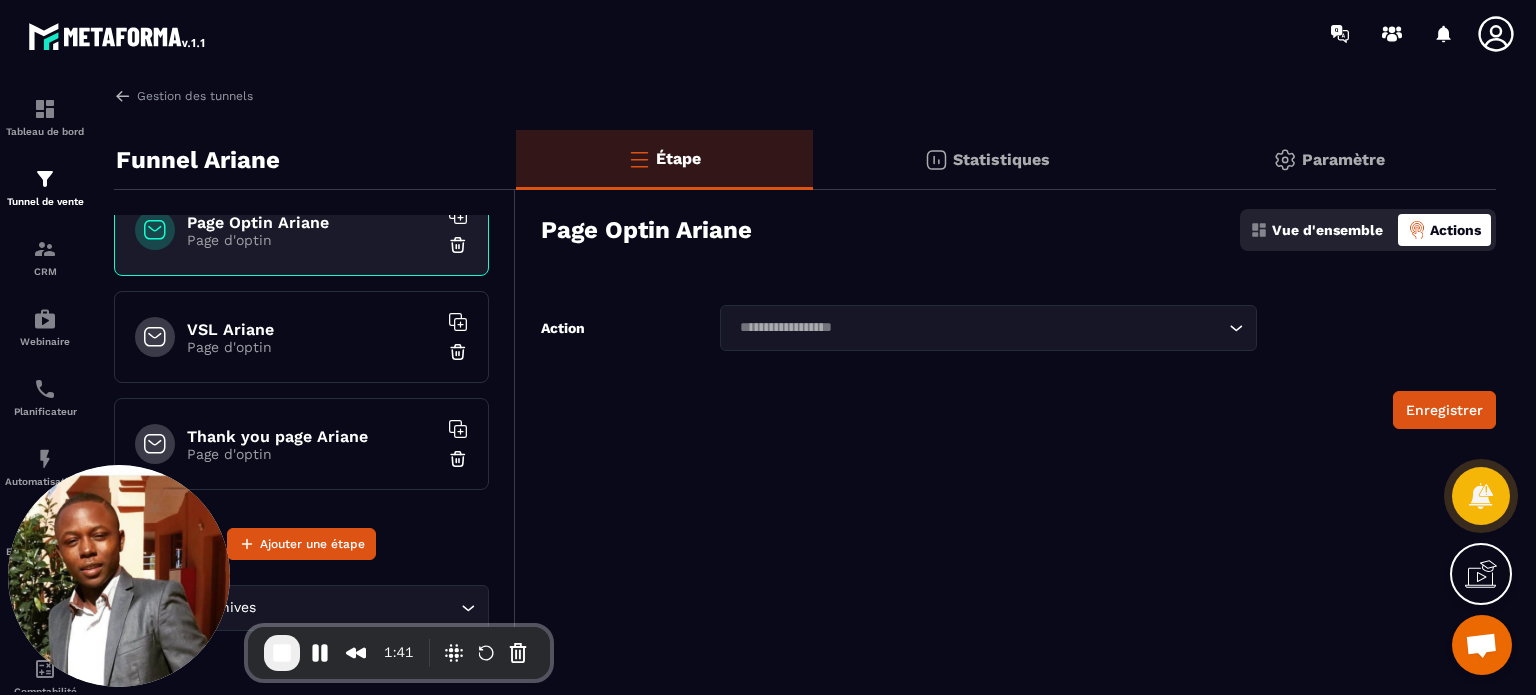 click on "VSL Ariane" at bounding box center (312, 329) 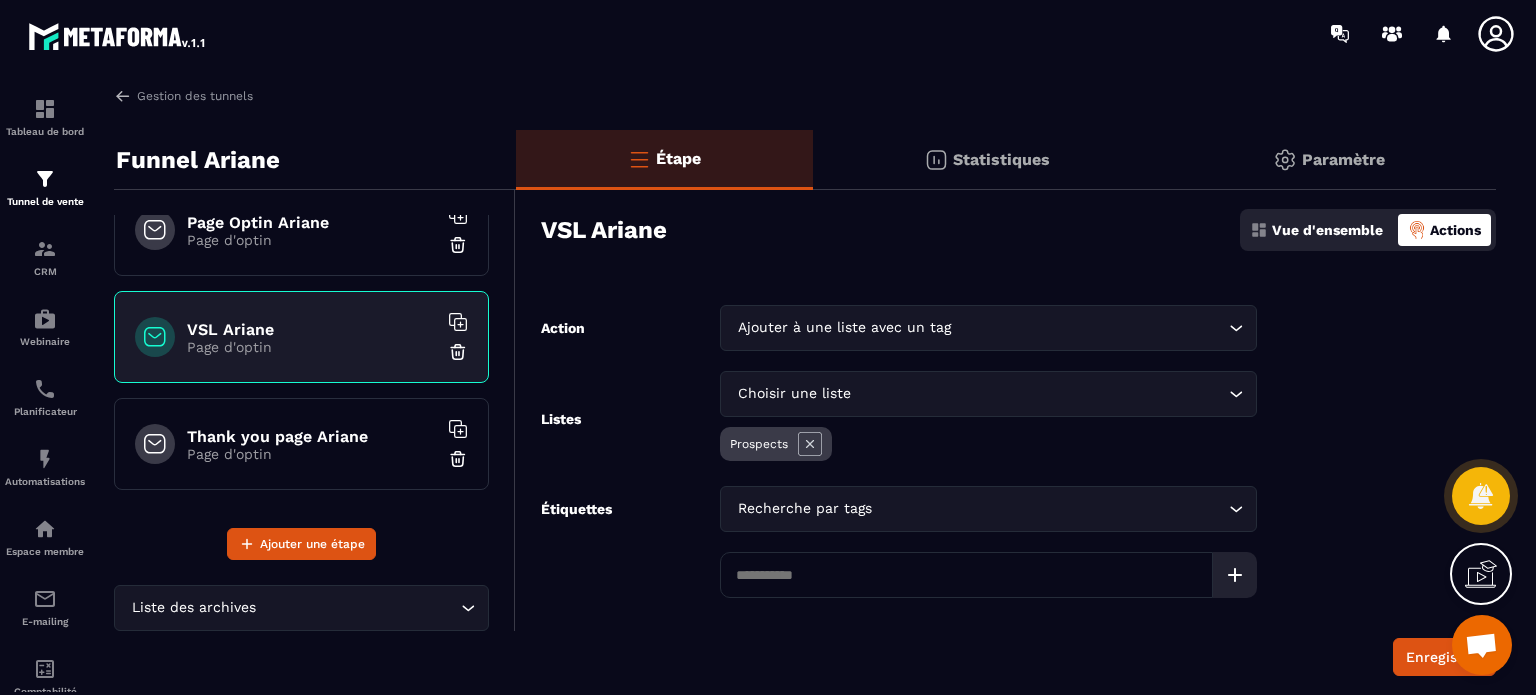 click on "Action Ajouter à une liste avec un tag Loading... Listes Choisir une liste Loading... Prospects Étiquettes Recherche par tags Loading... Enregistrer" at bounding box center (1006, 490) 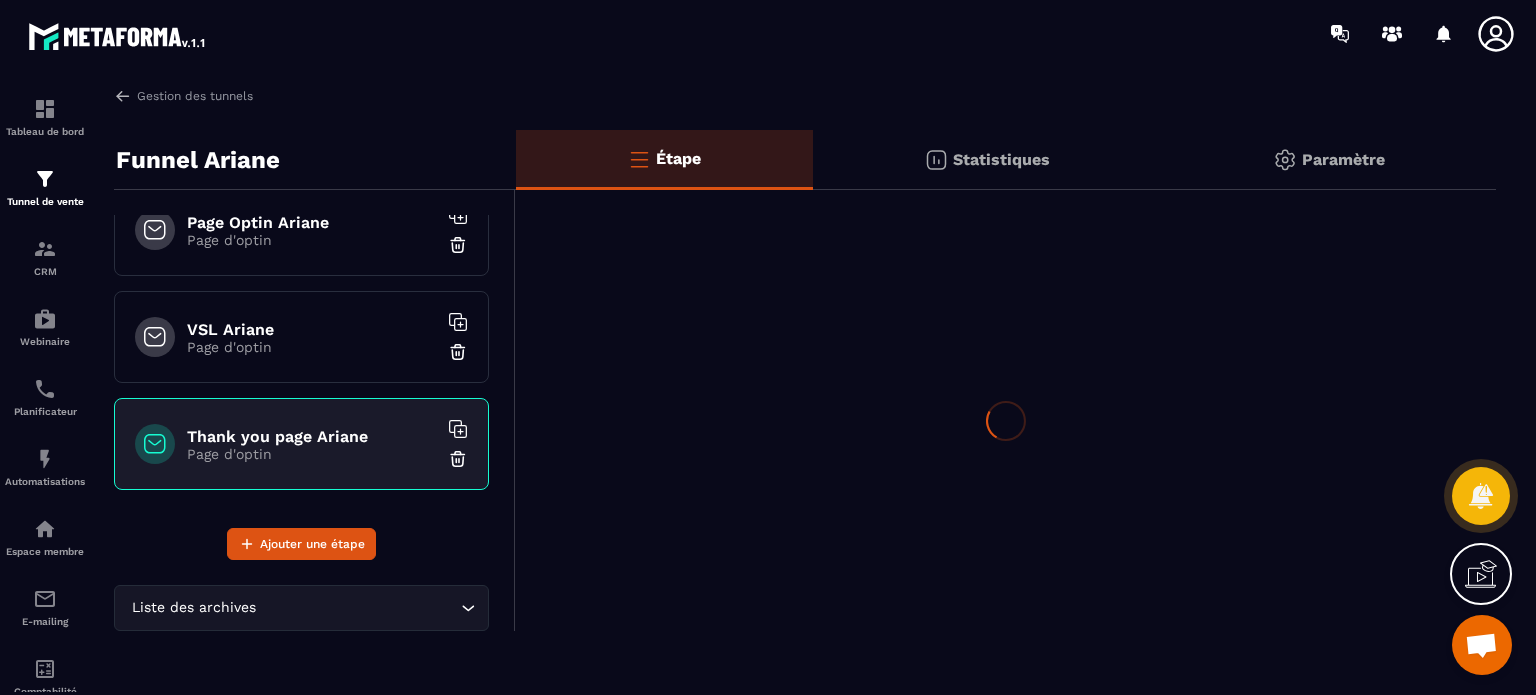 click on "VSL Ariane Page d'optin" at bounding box center [301, 337] 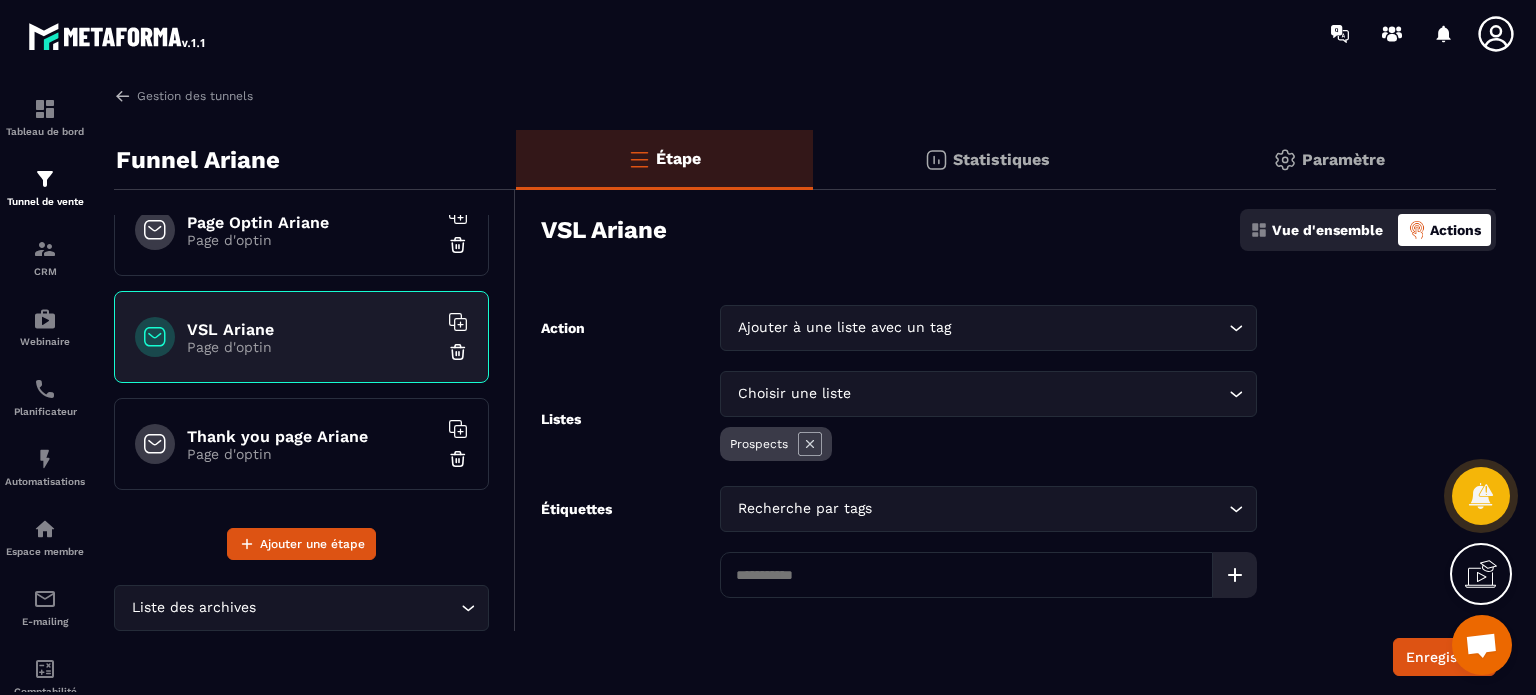 click on "Paramètre" at bounding box center (1343, 159) 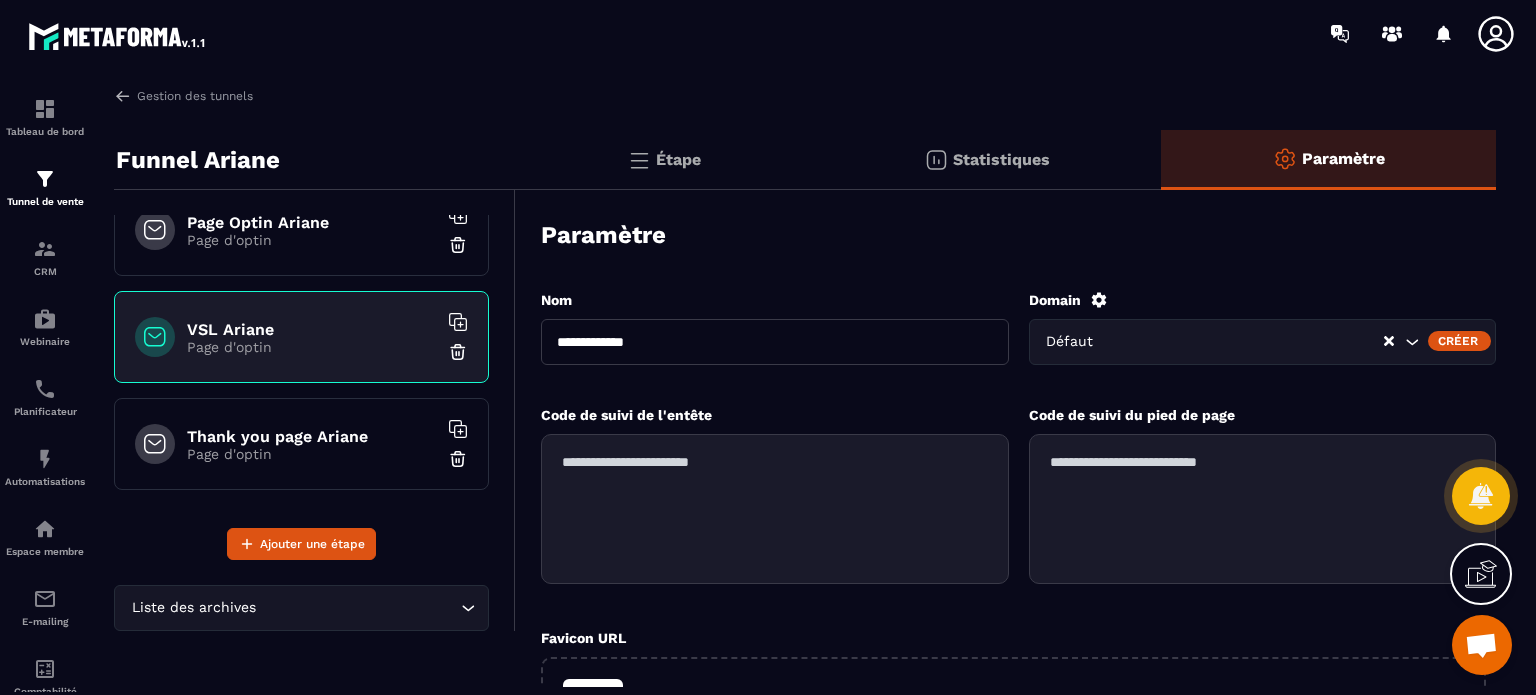 click on "Étape" 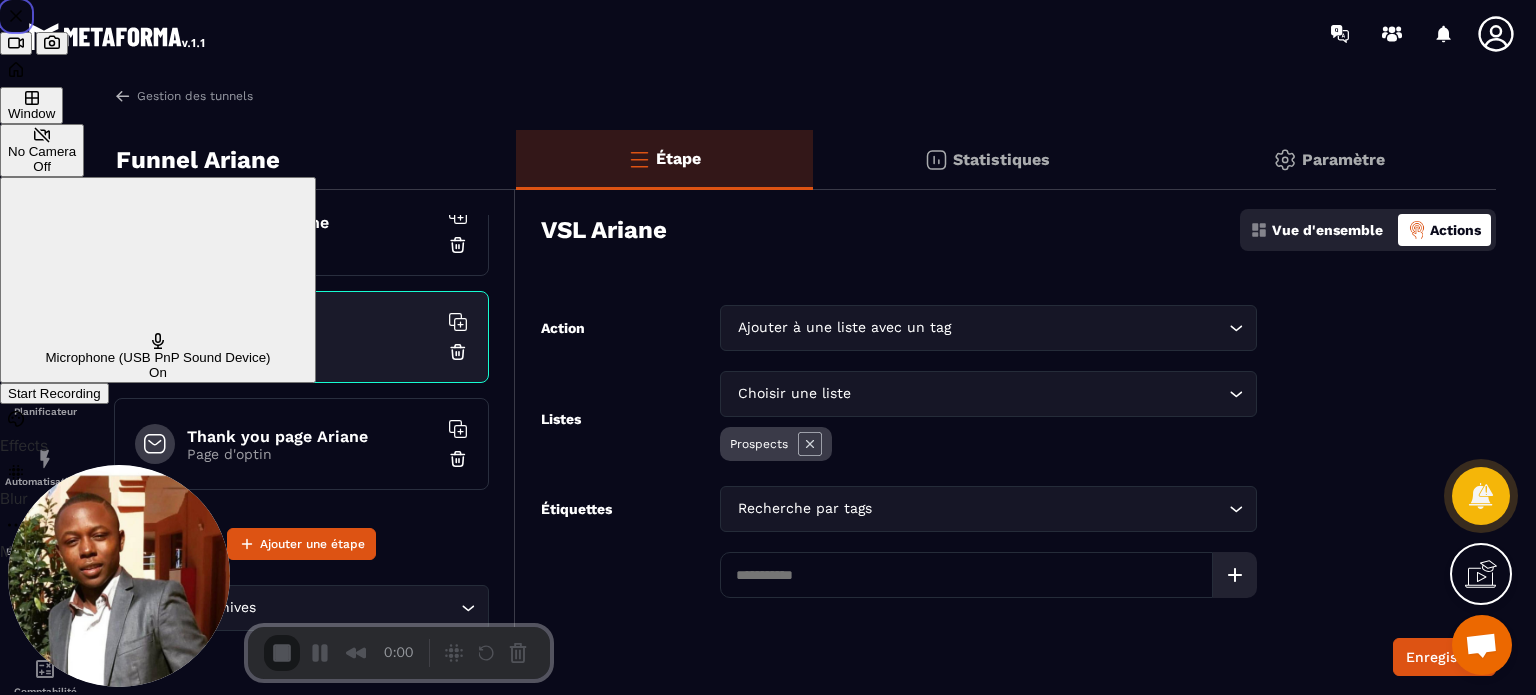 click on "Start Recording" at bounding box center [54, 393] 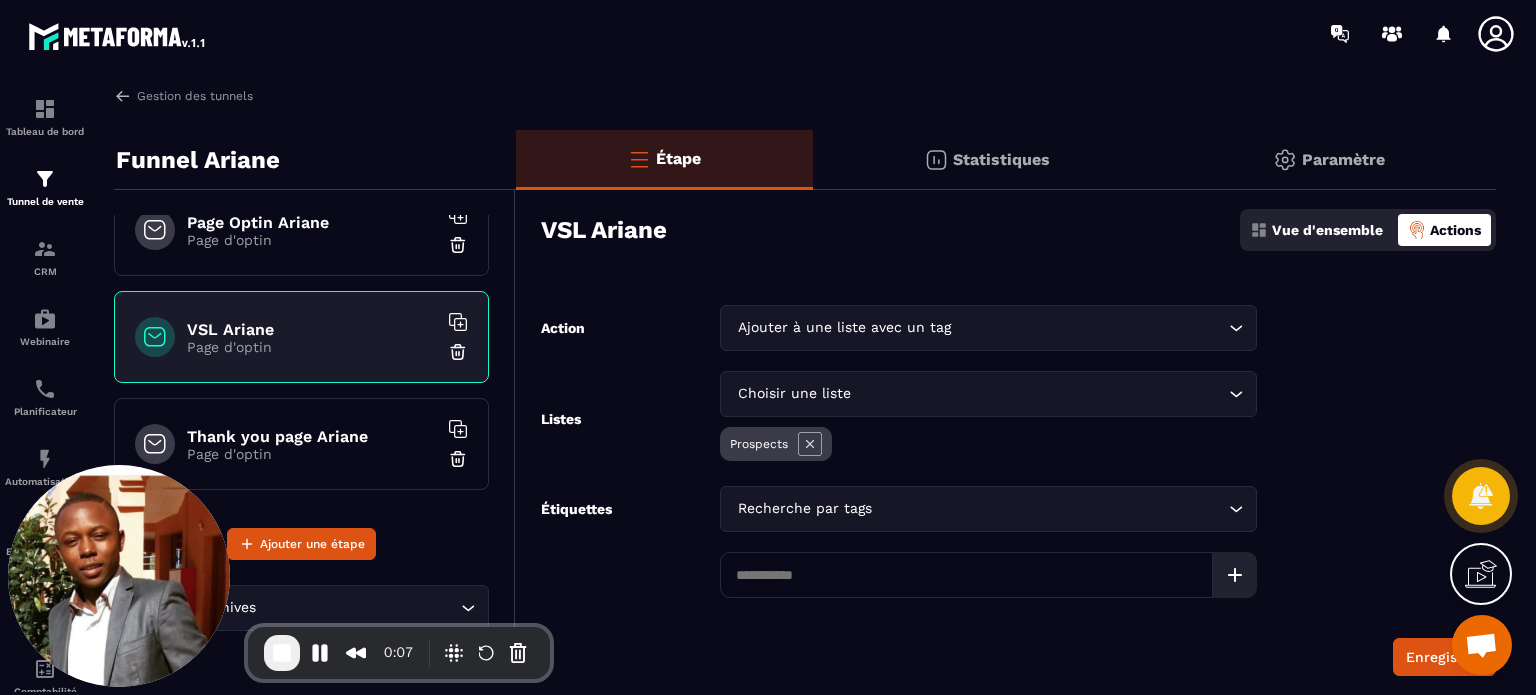 click on "Vue d'ensemble Actions" at bounding box center (1368, 230) 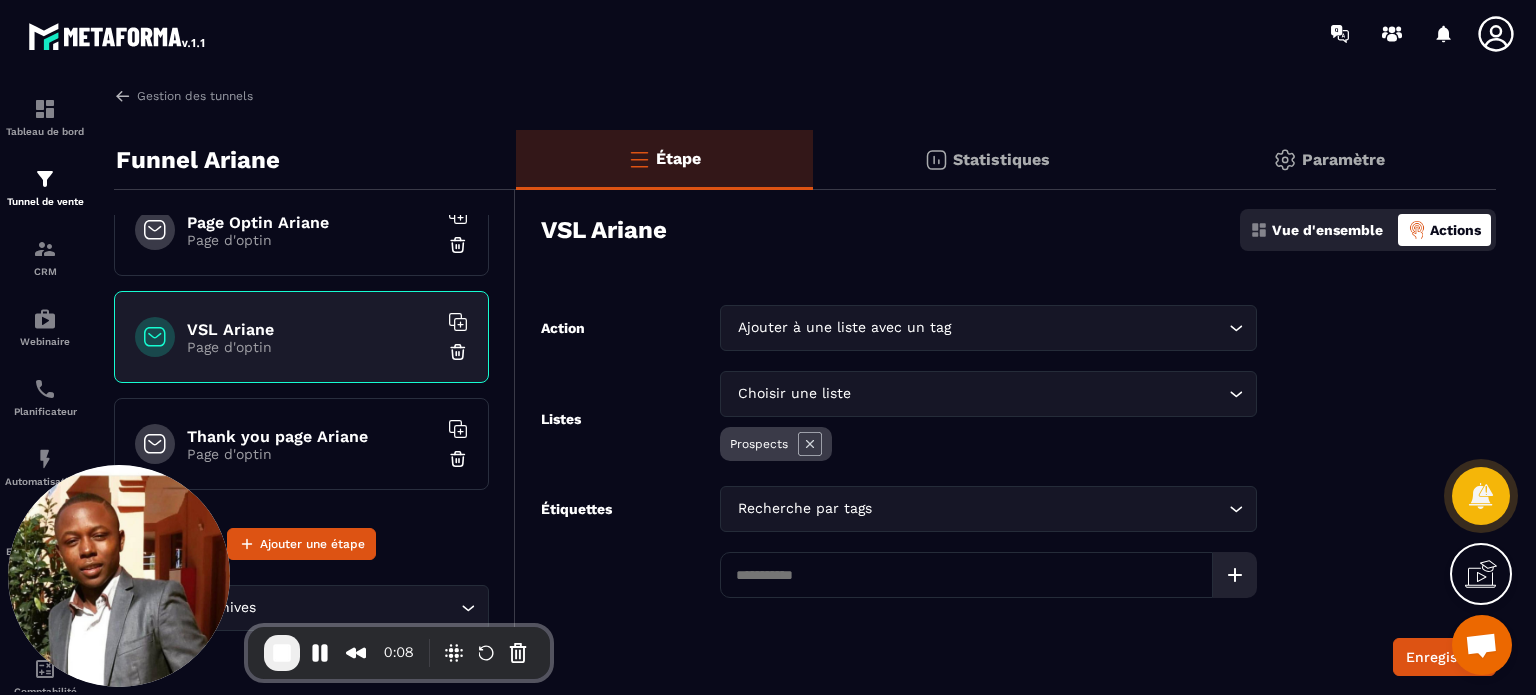click on "Vue d'ensemble" at bounding box center [1327, 230] 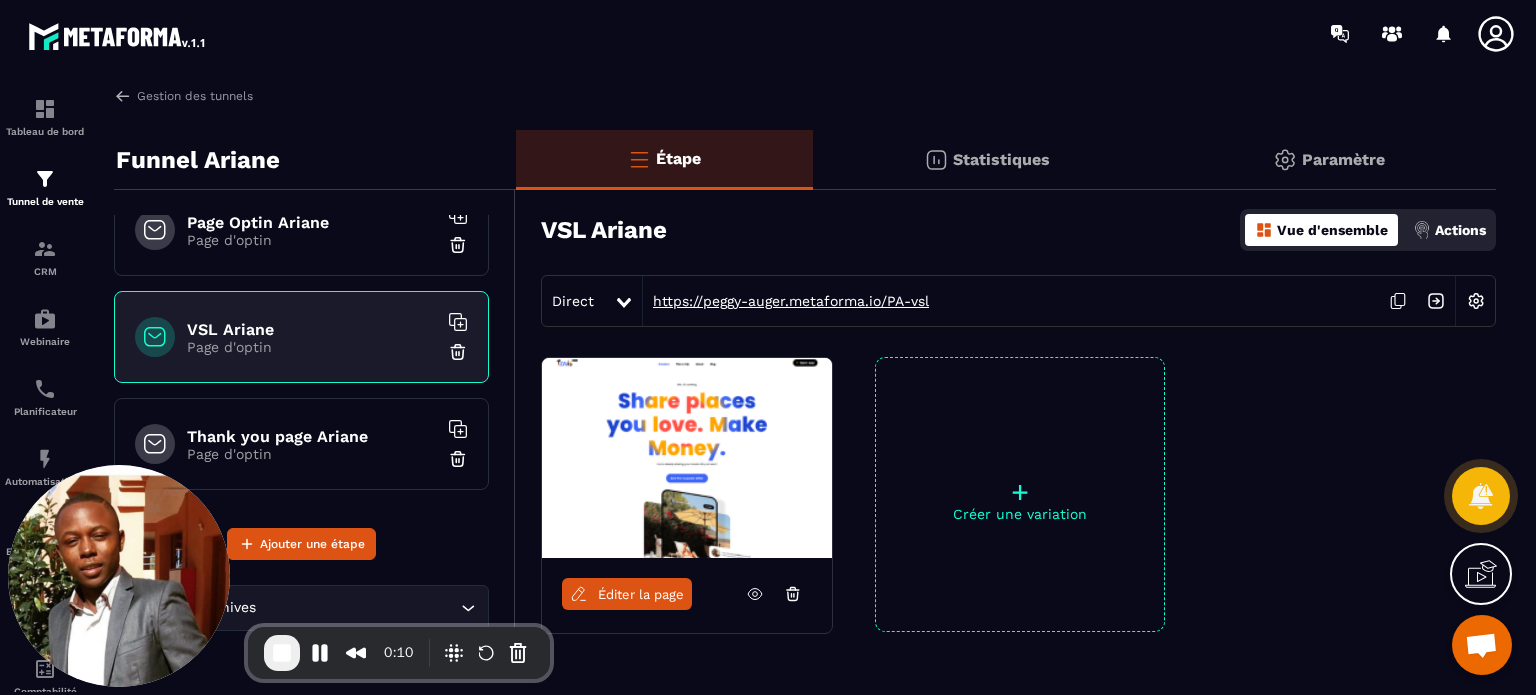 click on "https://peggy-auger.metaforma.io/PA-vsl" at bounding box center [786, 301] 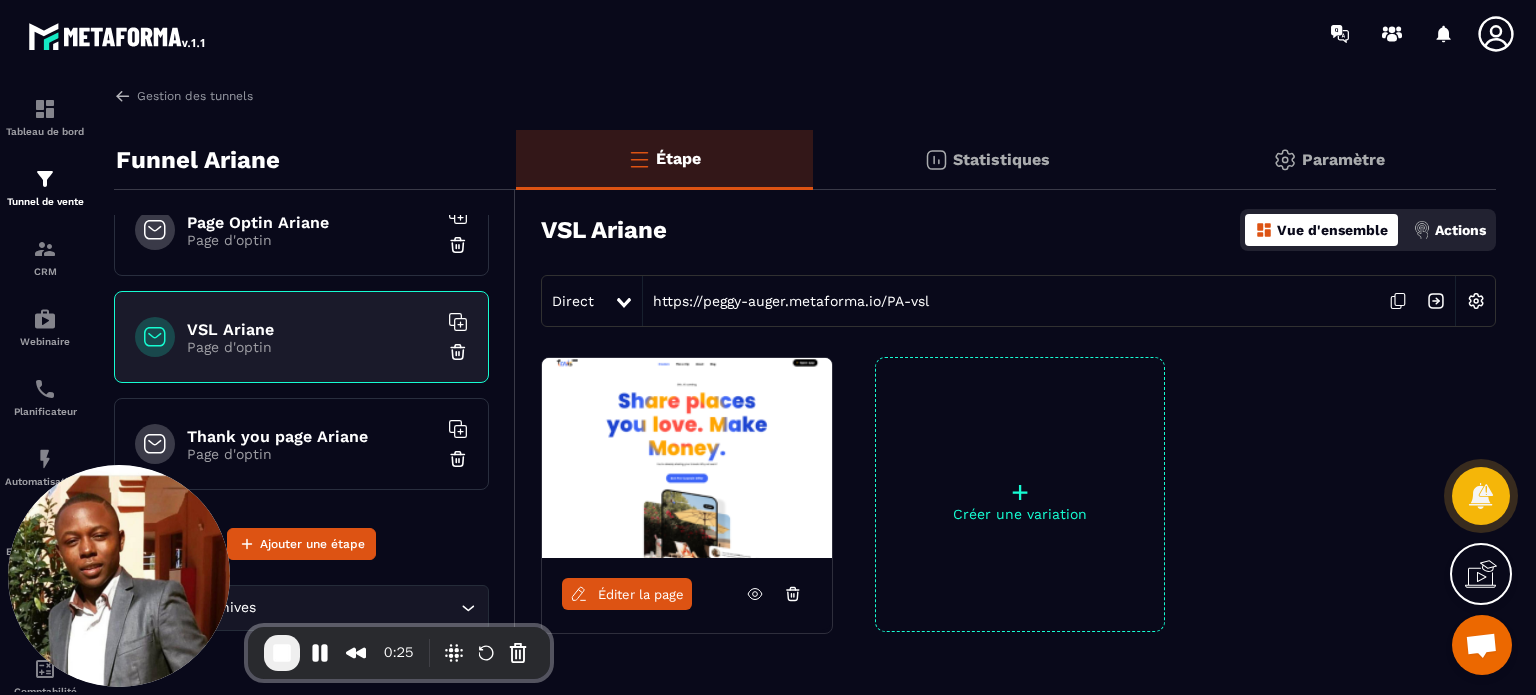 click on "Éditer la page" at bounding box center [641, 594] 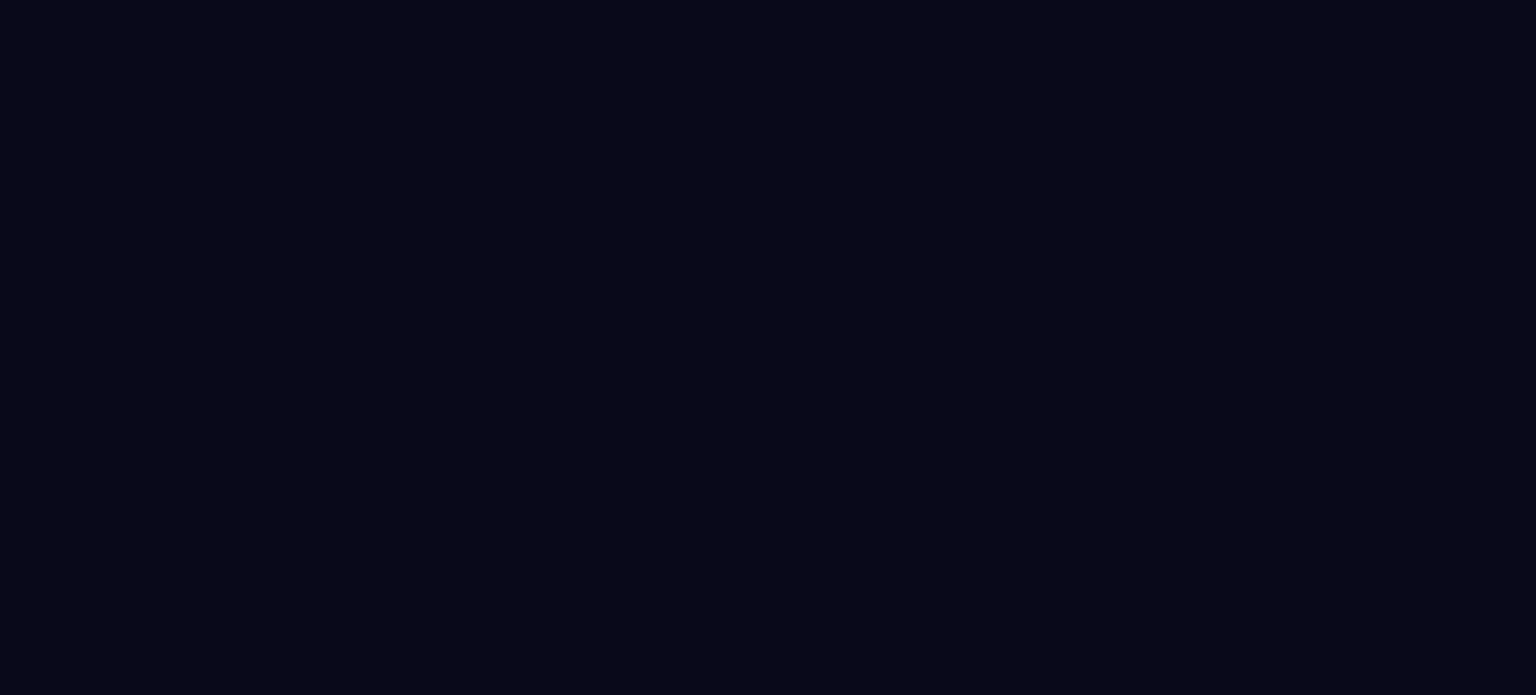 scroll, scrollTop: 0, scrollLeft: 0, axis: both 